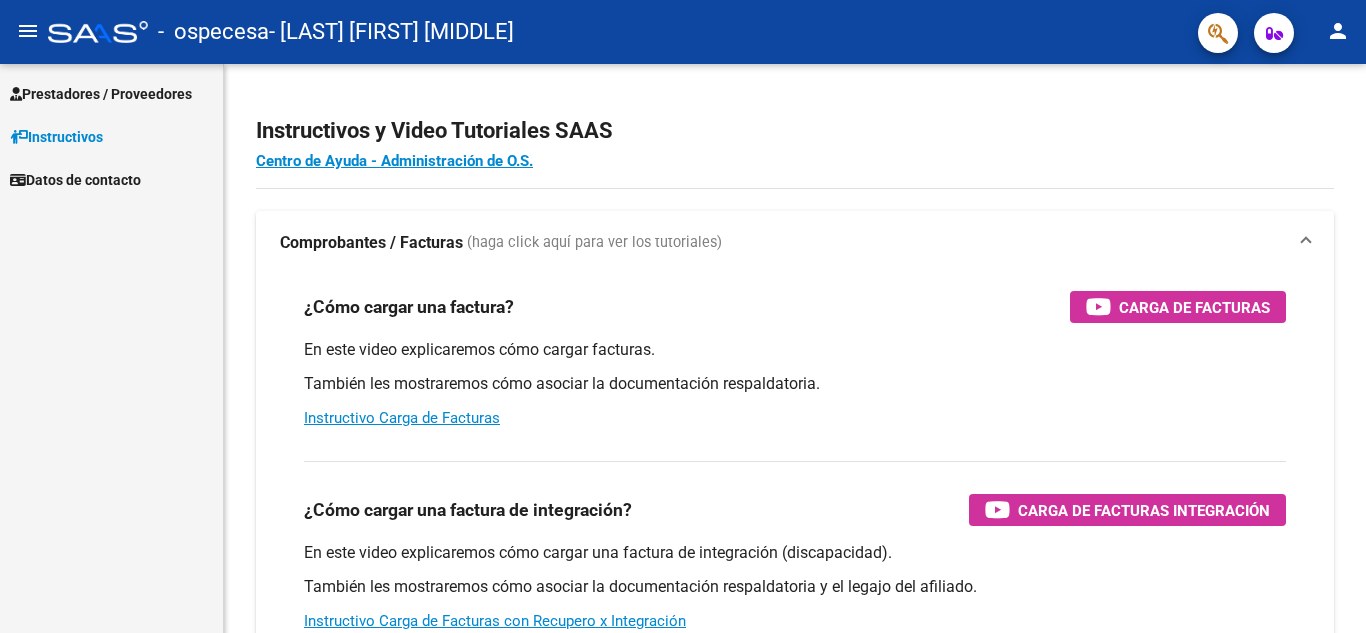scroll, scrollTop: 0, scrollLeft: 0, axis: both 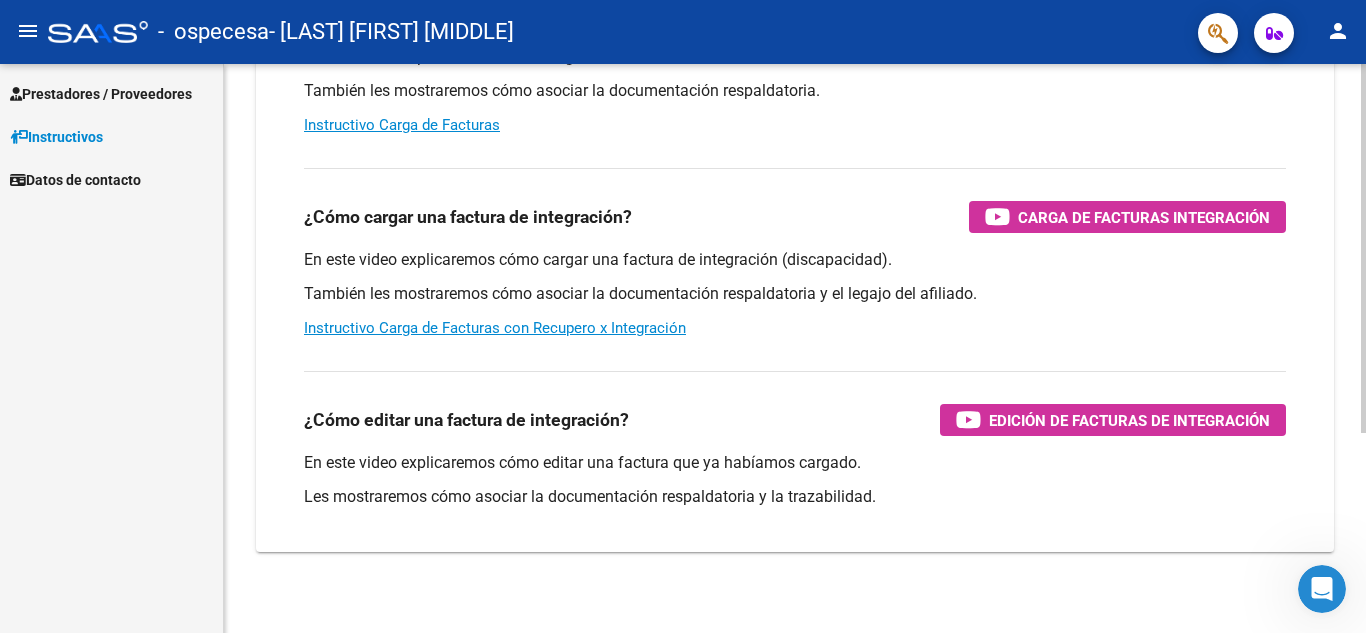 click on "Instructivos y Video Tutoriales SAAS Centro de Ayuda - Administración de O.S. Comprobantes / Facturas     (haga click aquí para ver los tutoriales) ¿Cómo cargar una factura?    Carga de Facturas En este video explicaremos cómo cargar facturas. También les mostraremos cómo asociar la documentación respaldatoria. Instructivo Carga de Facturas ¿Cómo cargar una factura de integración?    Carga de Facturas Integración En este video explicaremos cómo cargar una factura de integración (discapacidad). También les mostraremos cómo asociar la documentación respaldatoria y el legajo del afiliado. Instructivo Carga de Facturas con Recupero x Integración ¿Cómo editar una factura de integración?    Edición de Facturas de integración En este video explicaremos cómo editar una factura que ya habíamos cargado. Les mostraremos cómo asociar la documentación respaldatoria y la trazabilidad." 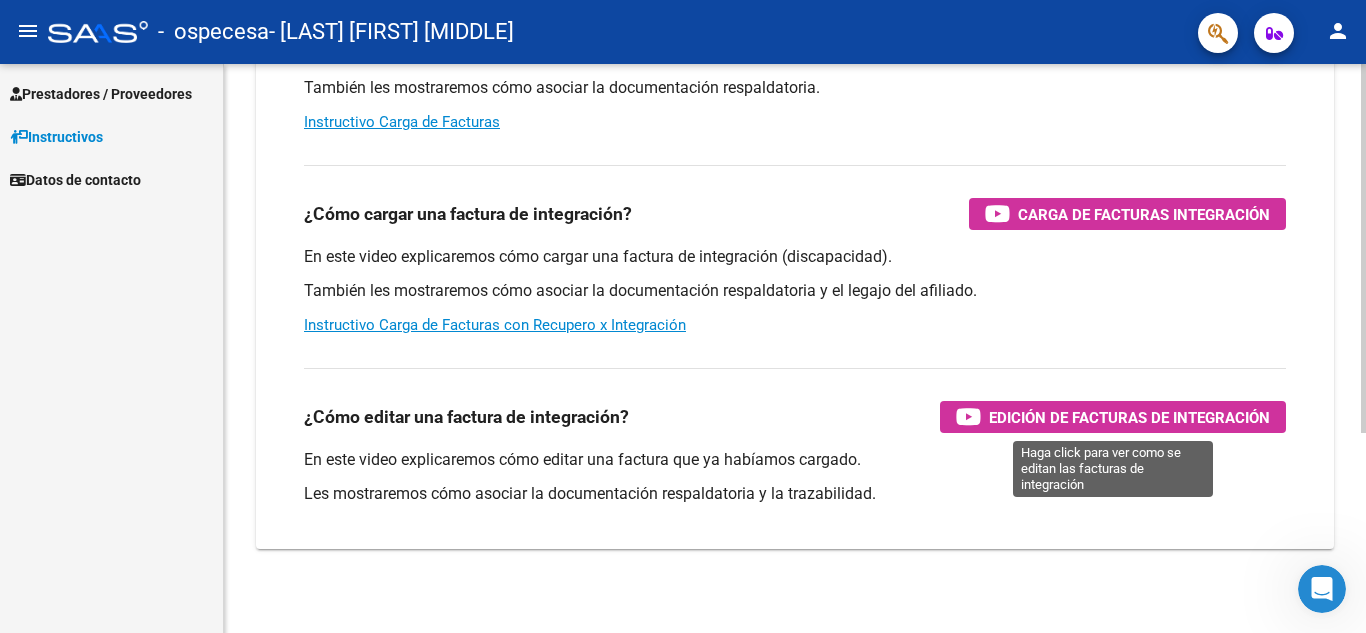 click on "Edición de Facturas de integración" at bounding box center [1129, 417] 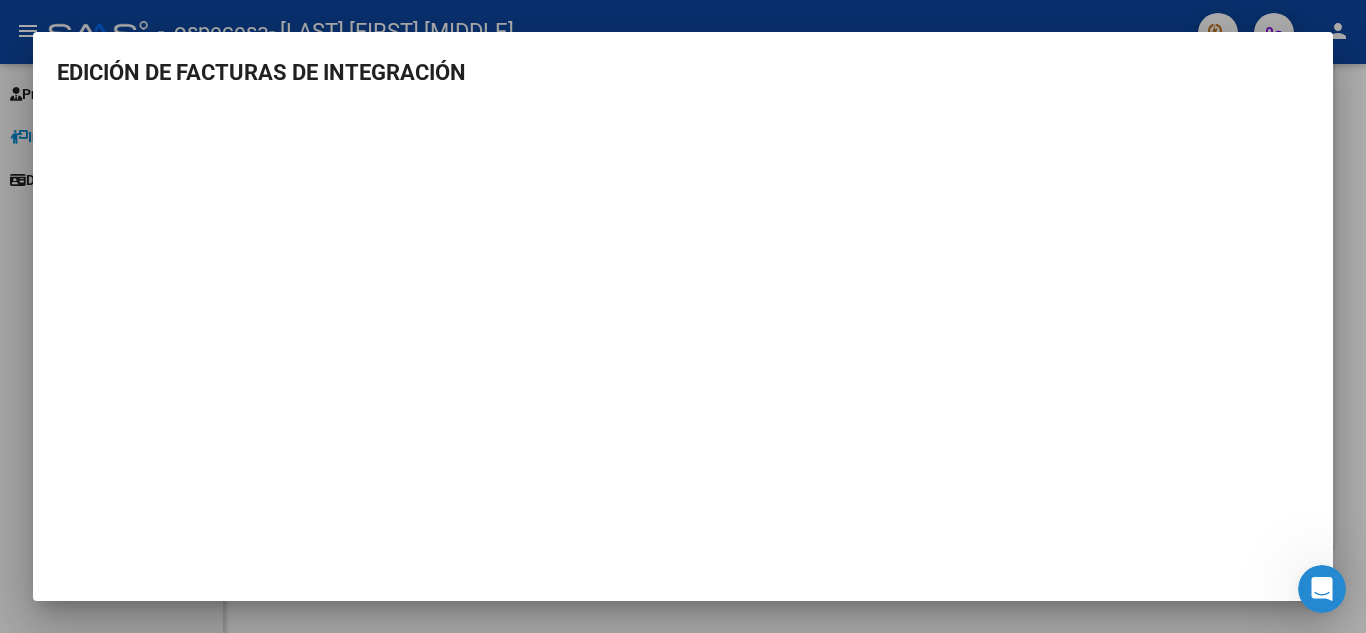 click at bounding box center [683, 316] 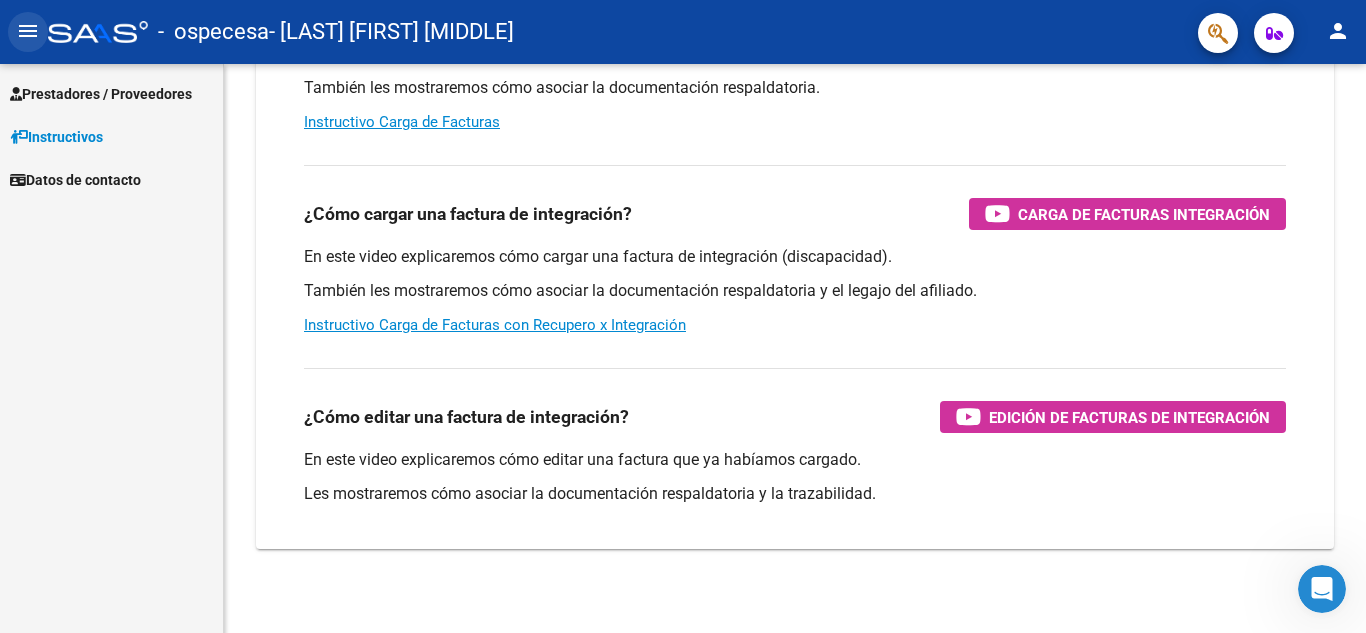 click on "menu" 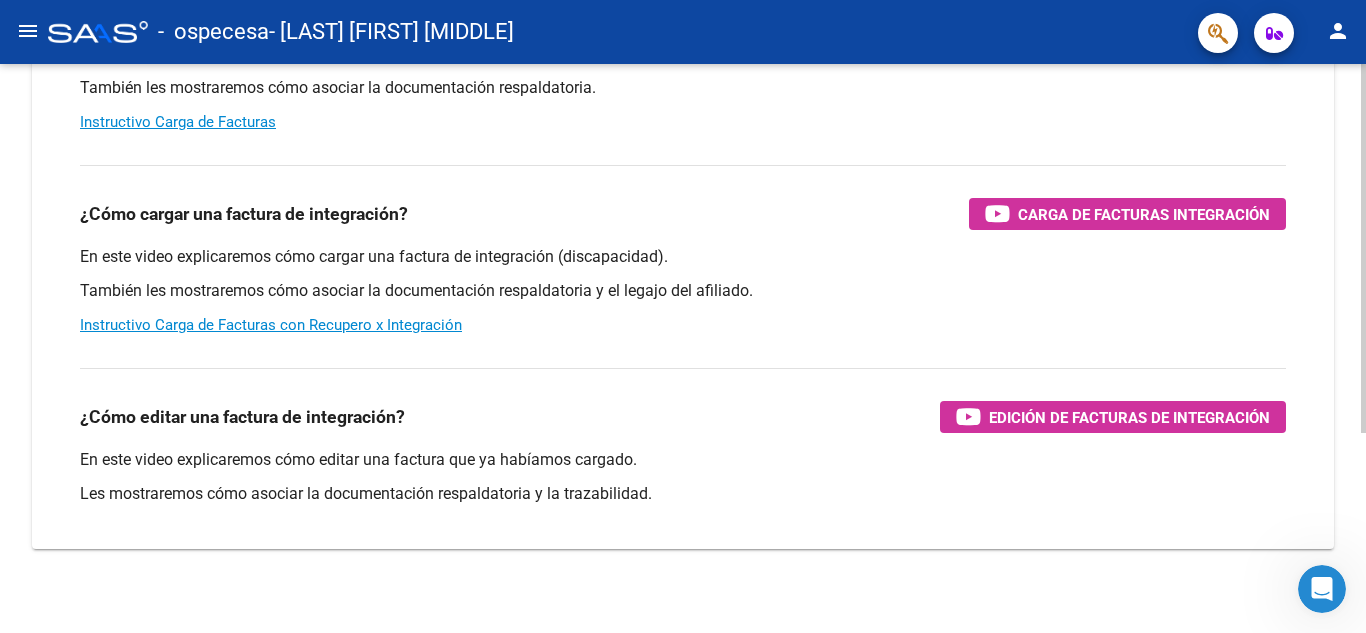 drag, startPoint x: 1357, startPoint y: 231, endPoint x: 1364, endPoint y: 254, distance: 24.04163 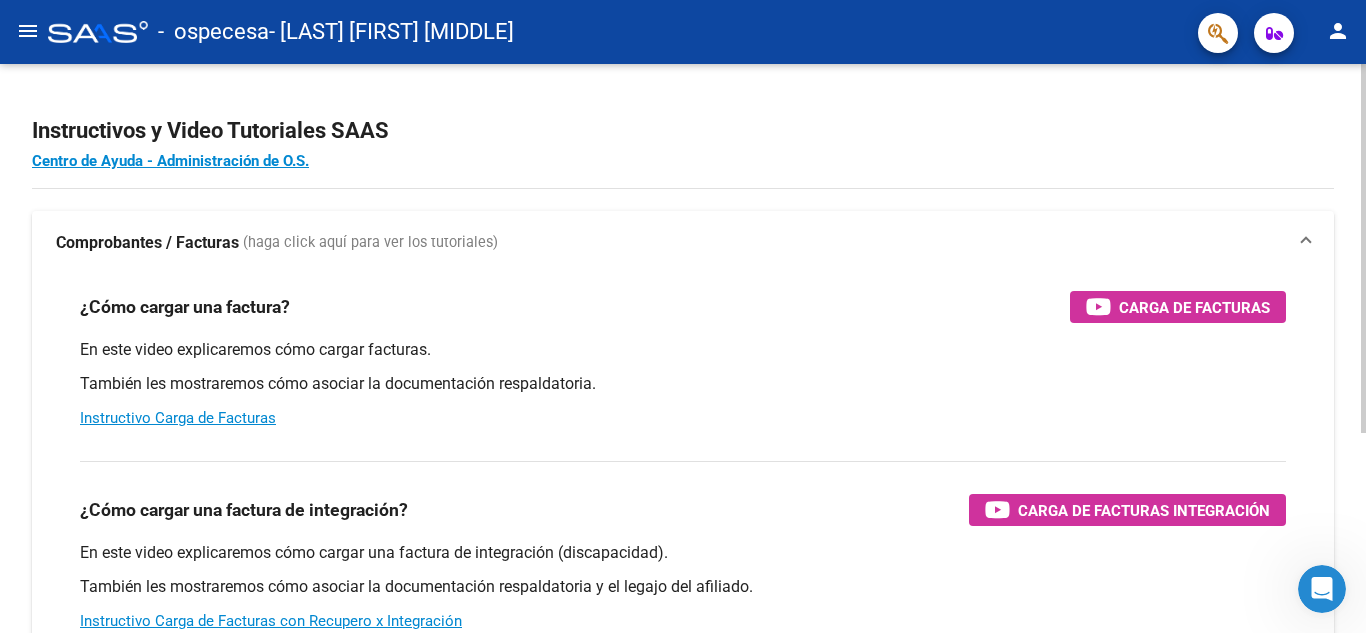 click on "Instructivos y Video Tutoriales SAAS Centro de Ayuda - Administración de O.S. Comprobantes / Facturas     (haga click aquí para ver los tutoriales) ¿Cómo cargar una factura?    Carga de Facturas En este video explicaremos cómo cargar facturas. También les mostraremos cómo asociar la documentación respaldatoria. Instructivo Carga de Facturas ¿Cómo cargar una factura de integración?    Carga de Facturas Integración En este video explicaremos cómo cargar una factura de integración (discapacidad). También les mostraremos cómo asociar la documentación respaldatoria y el legajo del afiliado. Instructivo Carga de Facturas con Recupero x Integración ¿Cómo editar una factura de integración?    Edición de Facturas de integración En este video explicaremos cómo editar una factura que ya habíamos cargado. Les mostraremos cómo asociar la documentación respaldatoria y la trazabilidad." 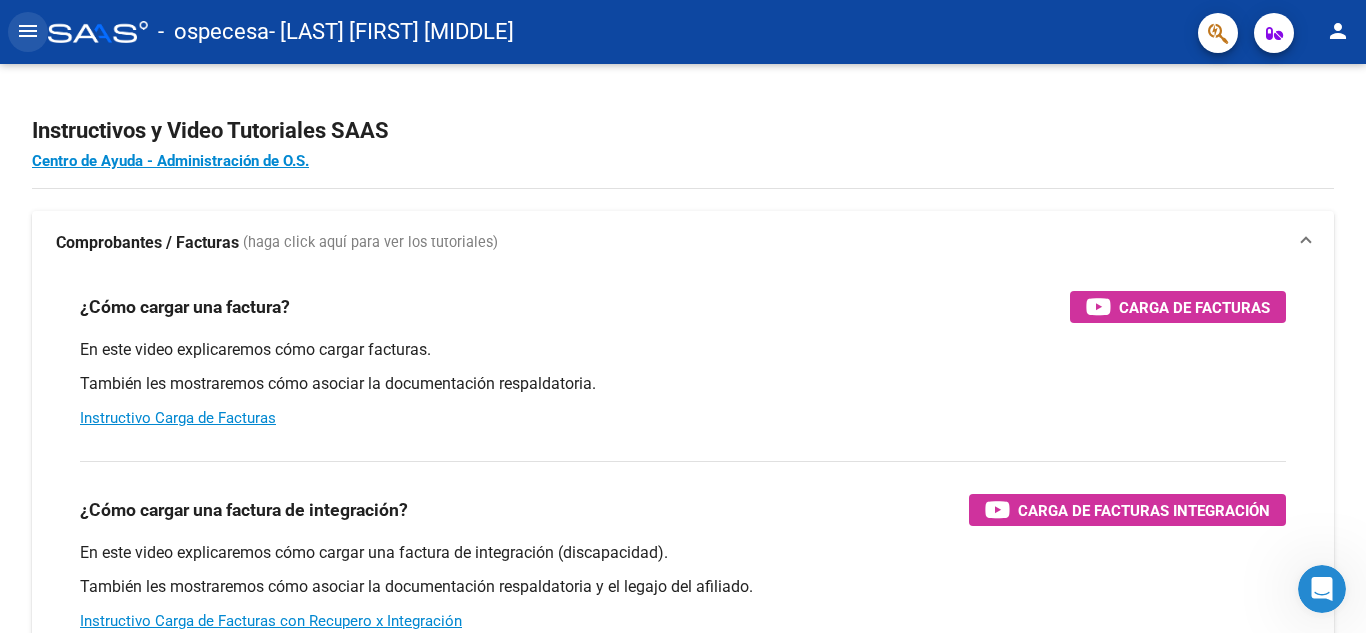 click on "menu" 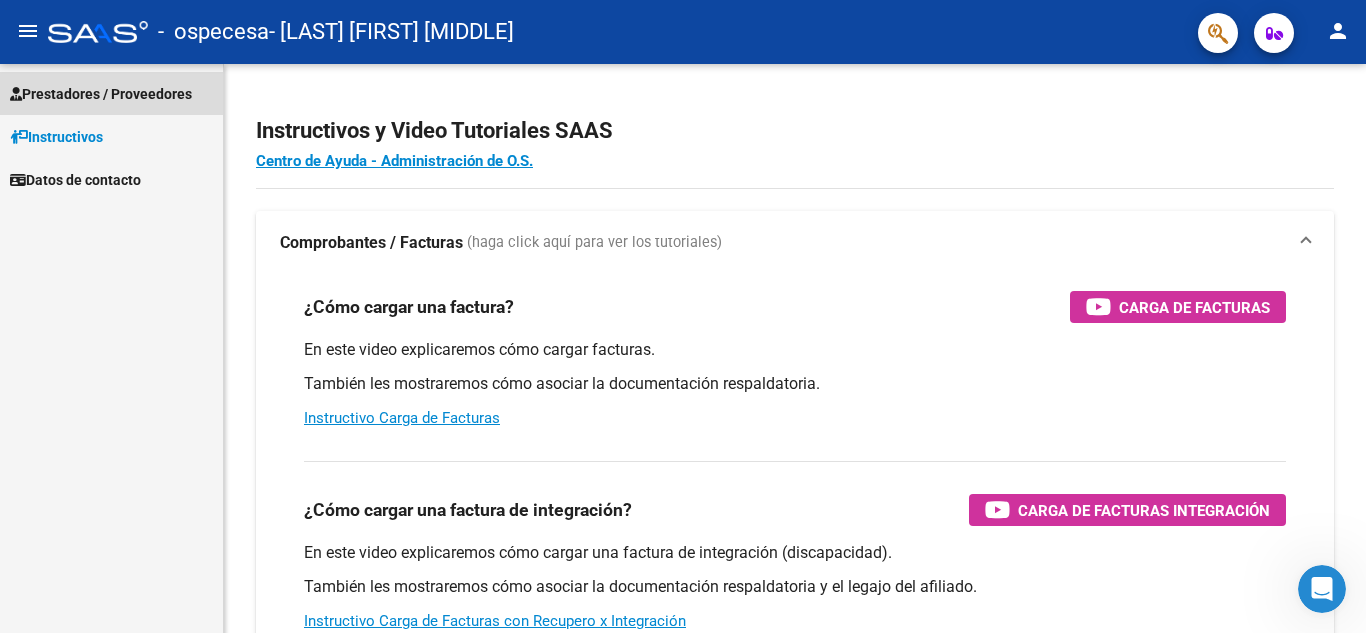 click on "Prestadores / Proveedores" at bounding box center [101, 94] 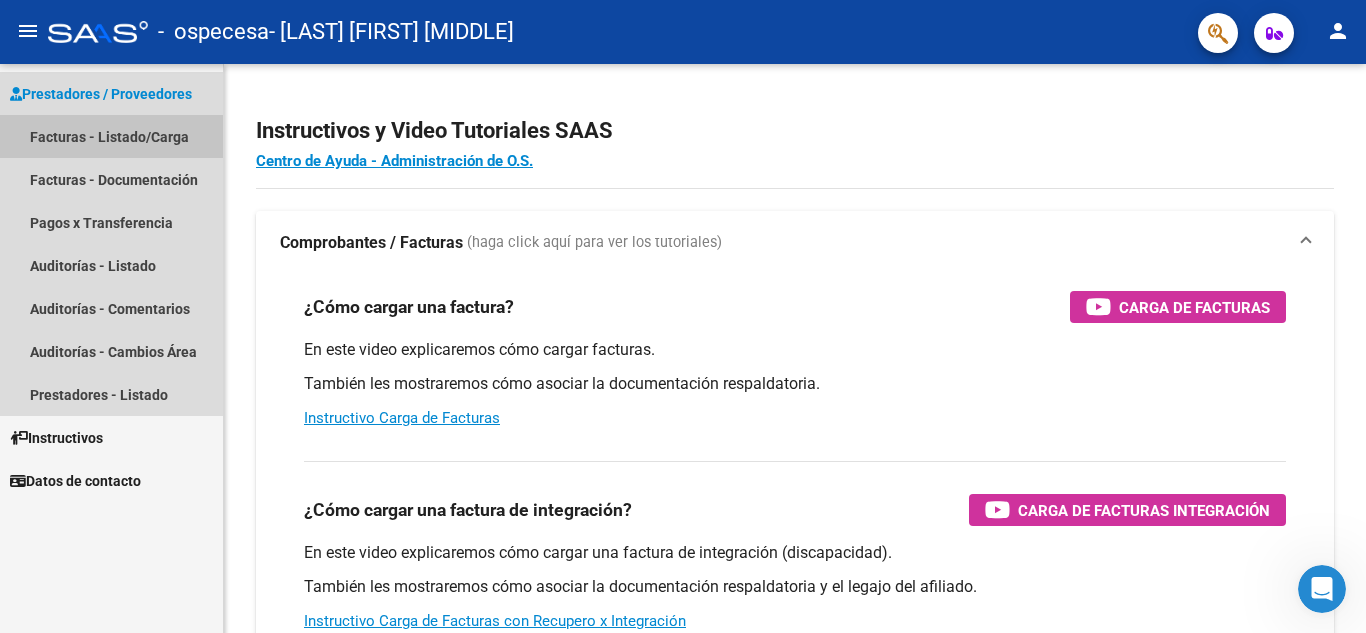 click on "Facturas - Listado/Carga" at bounding box center (111, 136) 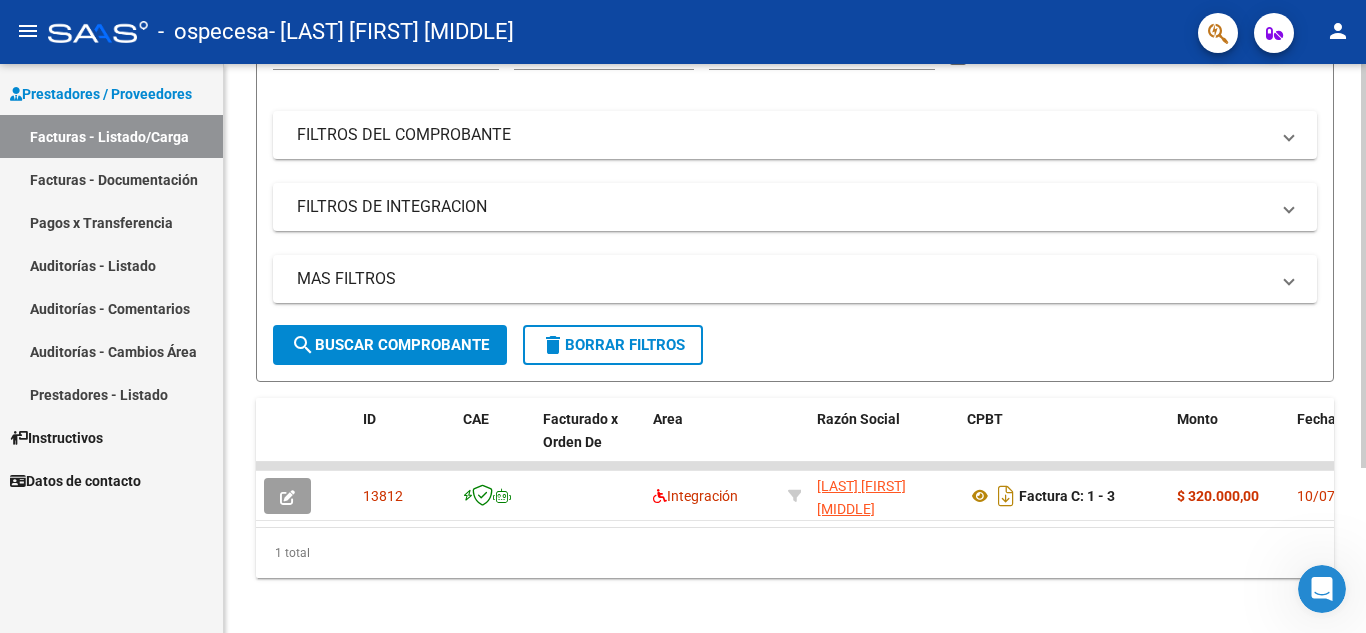 scroll, scrollTop: 233, scrollLeft: 0, axis: vertical 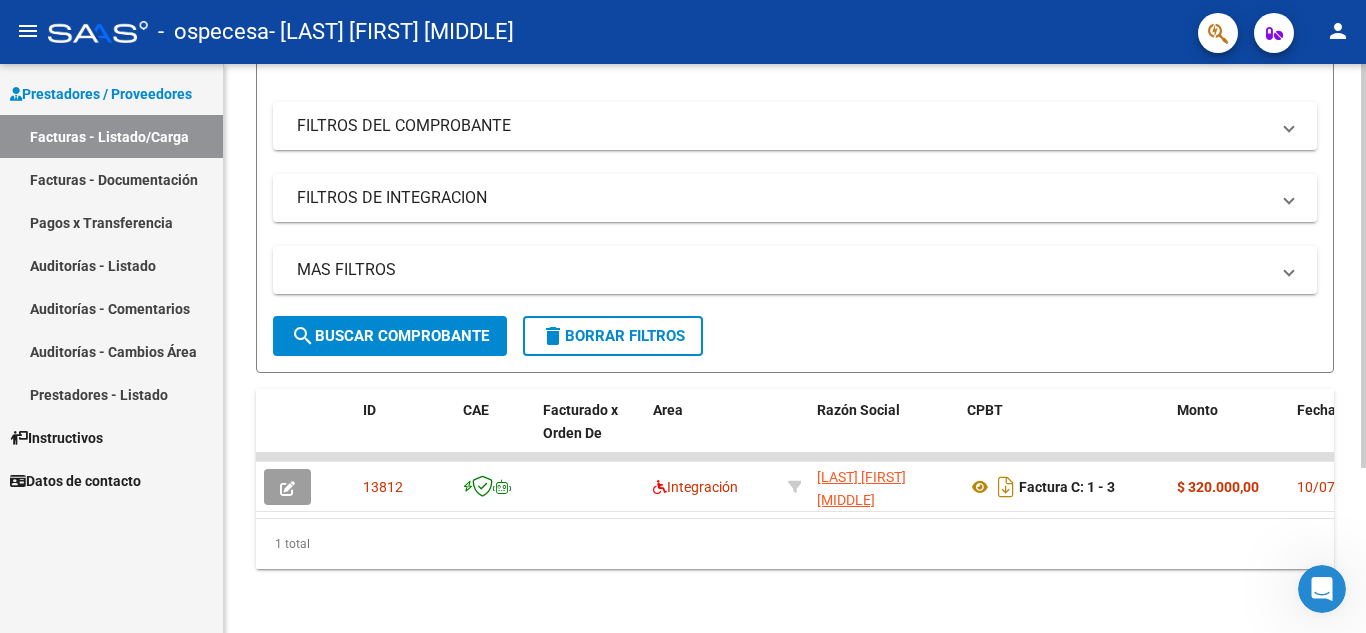 click on "Video tutorial   PRESTADORES -> Listado de CPBTs Emitidos por Prestadores / Proveedores (alt+q)   Cargar Comprobante
cloud_download  CSV  cloud_download  EXCEL  cloud_download  Estandar   Descarga Masiva
Filtros Id Area Area Todos Confirmado   Mostrar totalizadores   FILTROS DEL COMPROBANTE  Comprobante Tipo Comprobante Tipo Start date – End date Fec. Comprobante Desde / Hasta Días Emisión Desde(cant. días) Días Emisión Hasta(cant. días) CUIT / Razón Social Pto. Venta Nro. Comprobante Código SSS CAE Válido CAE Válido Todos Cargado Módulo Hosp. Todos Tiene facturacion Apócrifa Hospital Refes  FILTROS DE INTEGRACION  Período De Prestación Campos del Archivo de Rendición Devuelto x SSS (dr_envio) Todos Rendido x SSS (dr_envio) Tipo de Registro Tipo de Registro Período Presentación Período Presentación Campos del Legajo Asociado (preaprobación) Afiliado Legajo (cuil/nombre) Todos Solo facturas preaprobadas  MAS FILTROS  Todos Con Doc. Respaldatoria Todos Con Trazabilidad Todos – –" 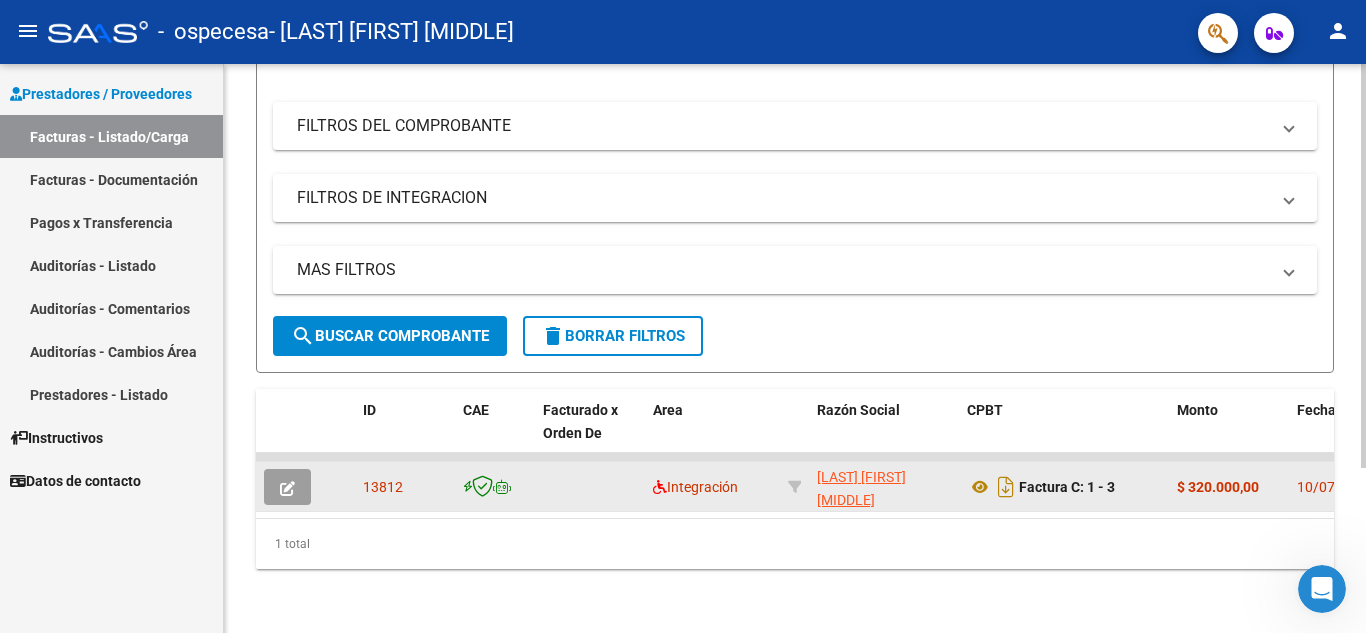 click 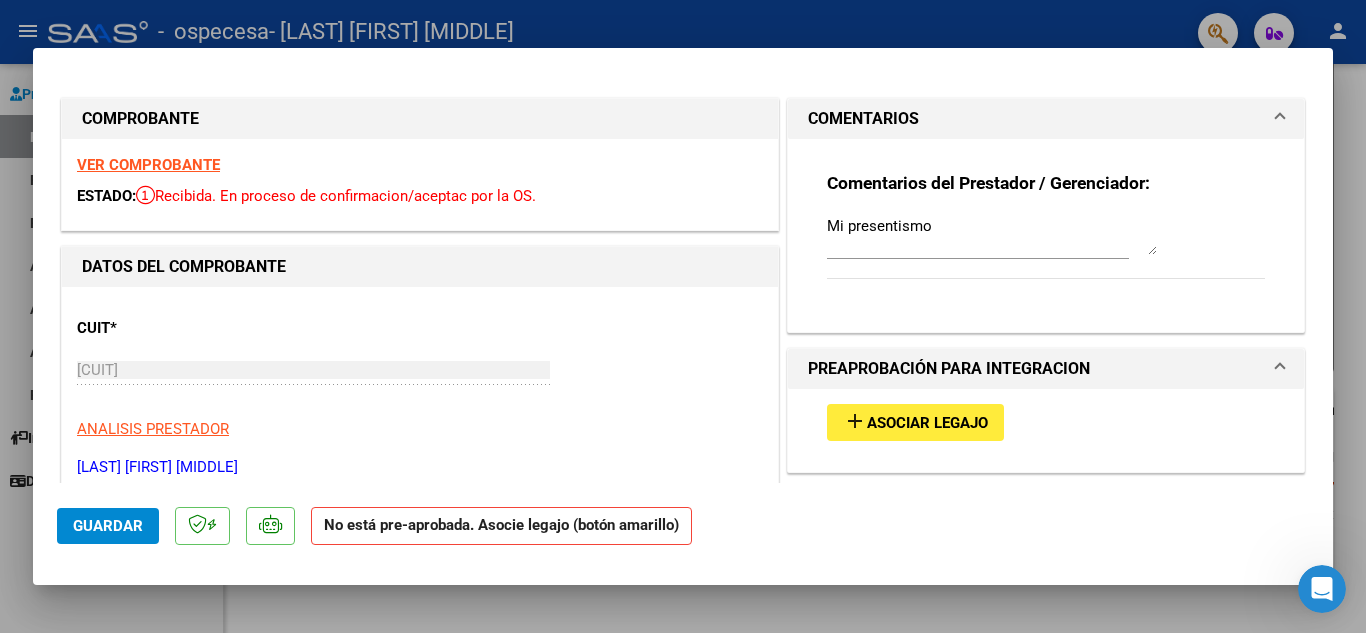 click on "ANALISIS PRESTADOR" at bounding box center [420, 429] 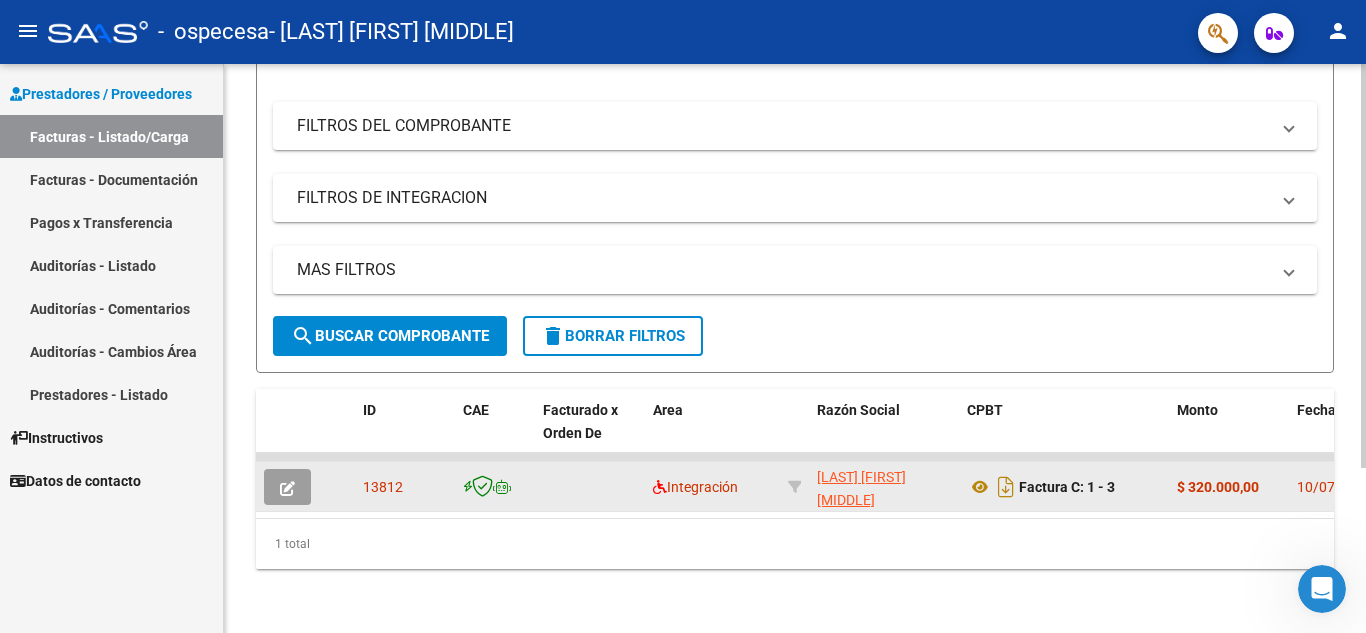 click 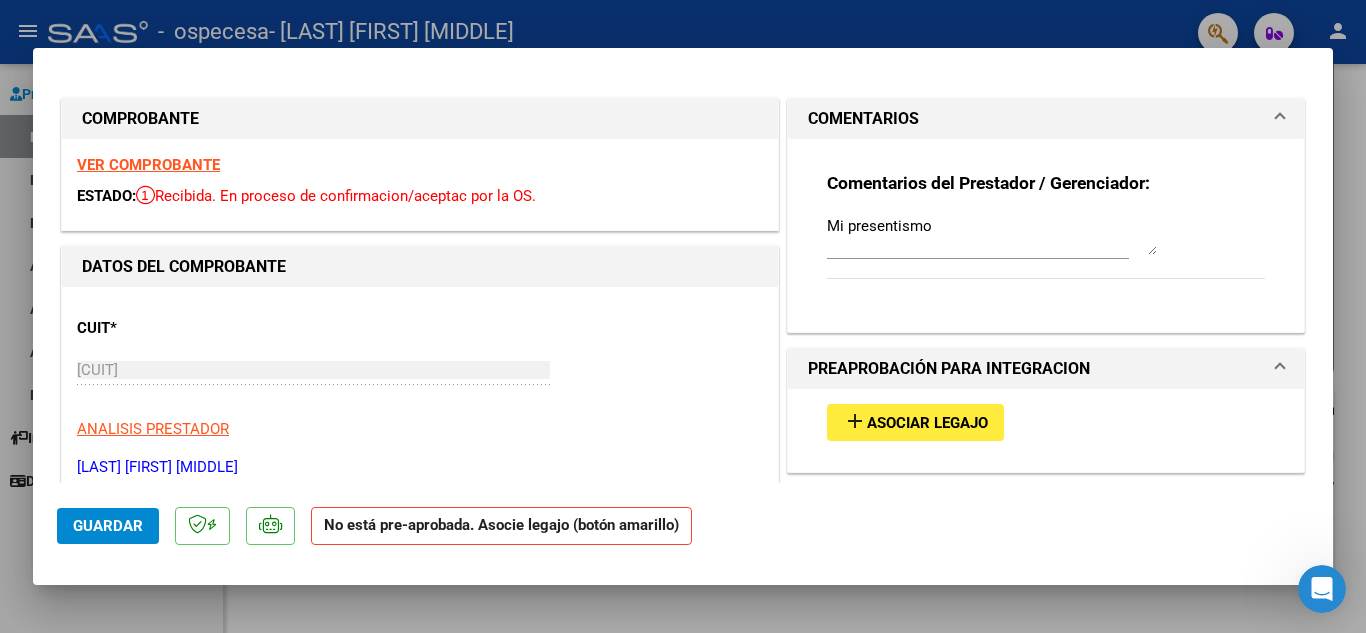 click at bounding box center [1280, 369] 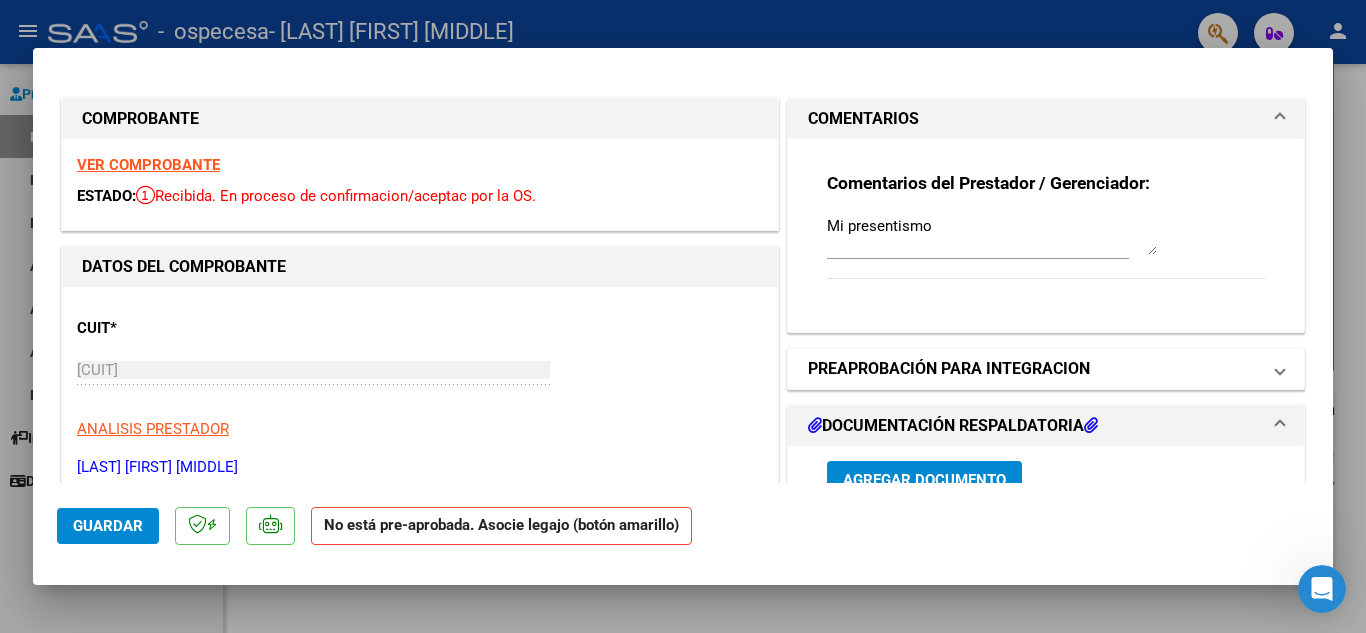 click at bounding box center (1280, 369) 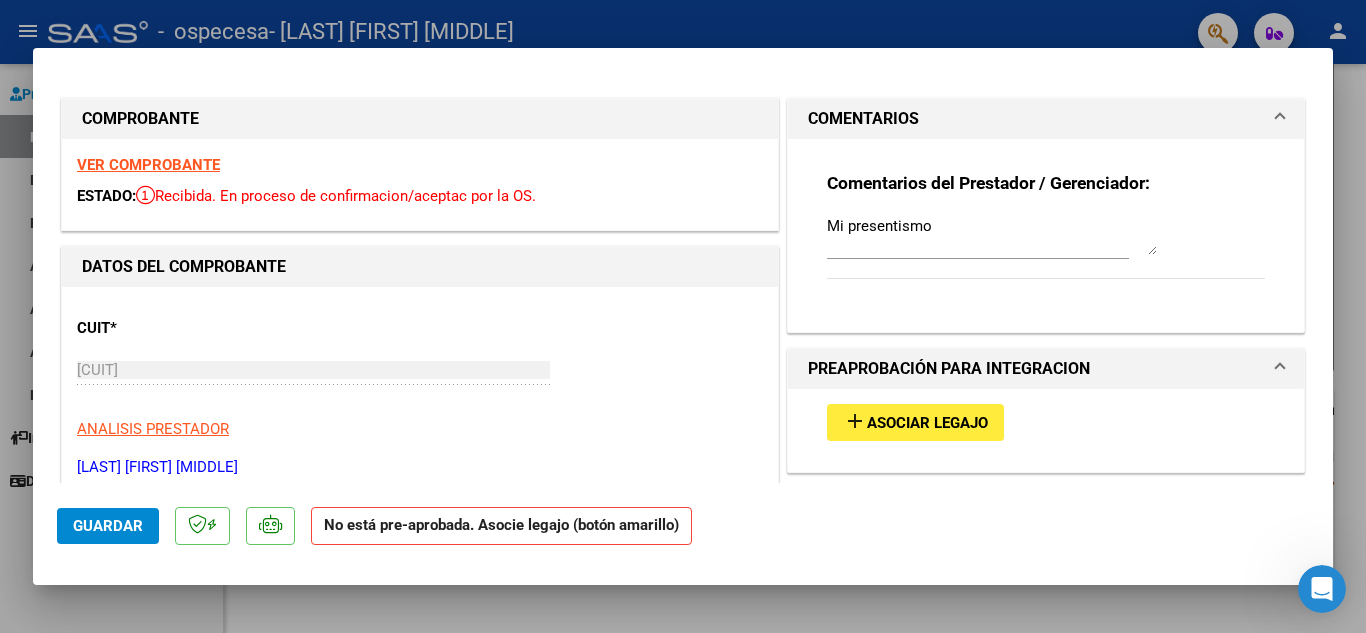 click at bounding box center [1280, 119] 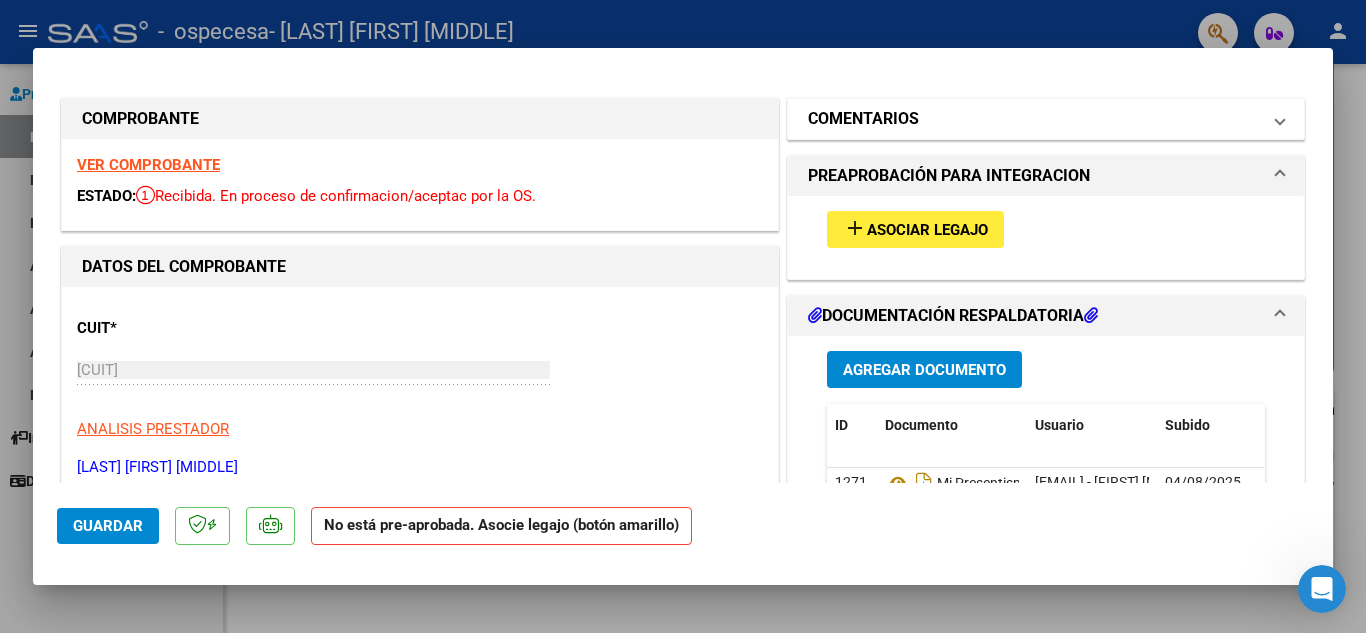 click at bounding box center (1280, 119) 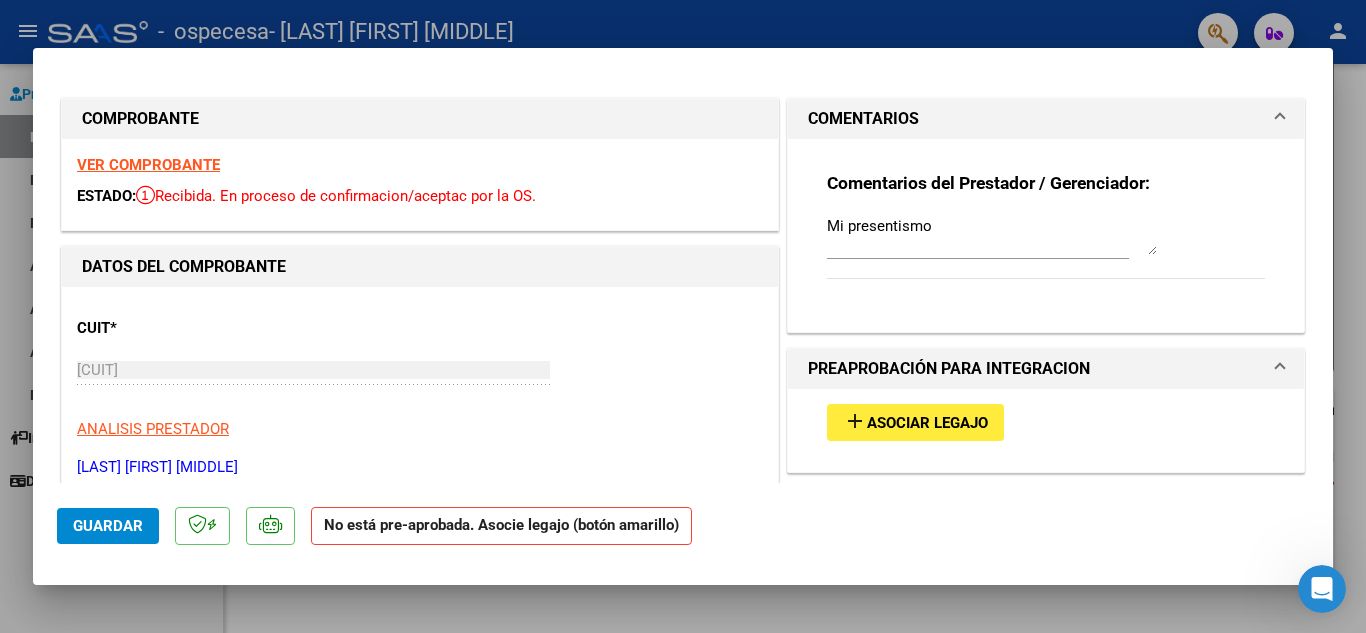 click at bounding box center [1280, 119] 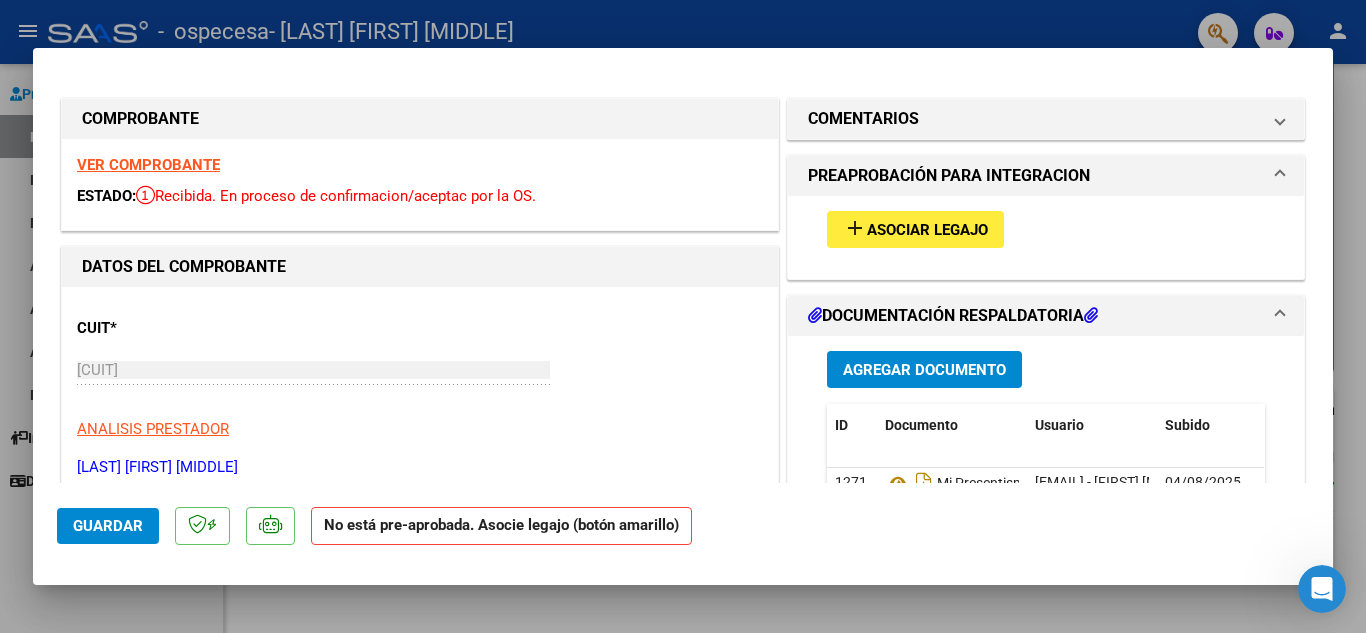 click at bounding box center (1280, 316) 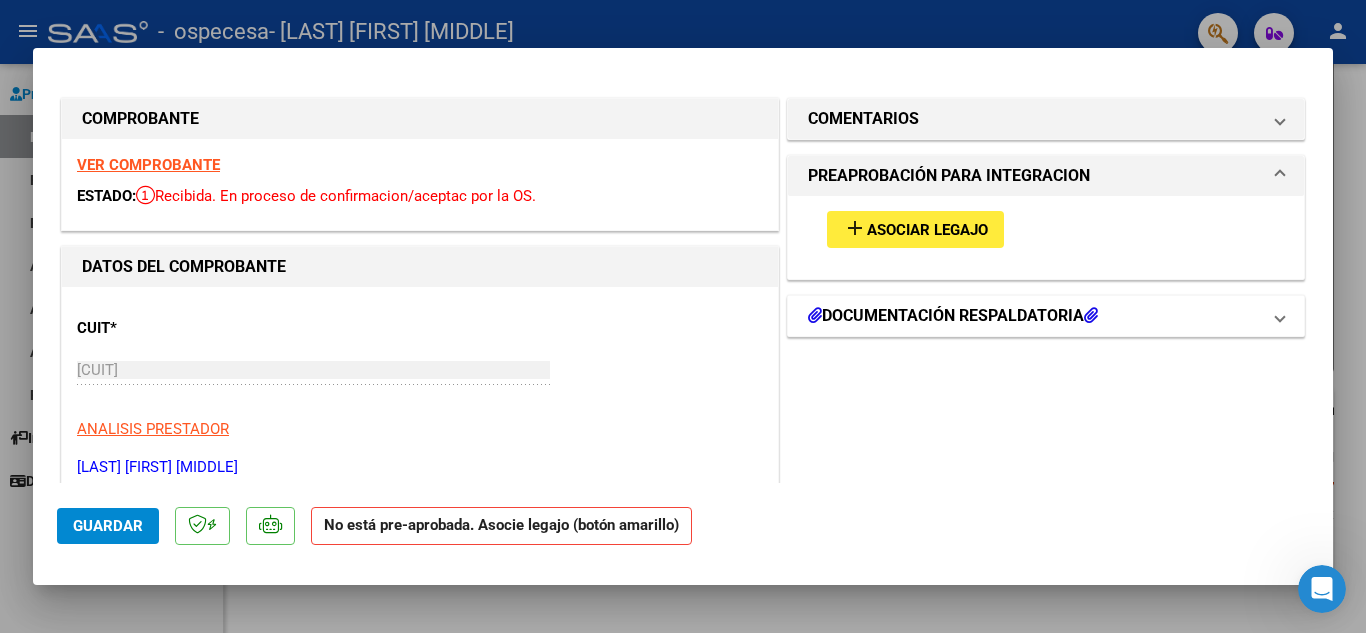 click at bounding box center [1280, 316] 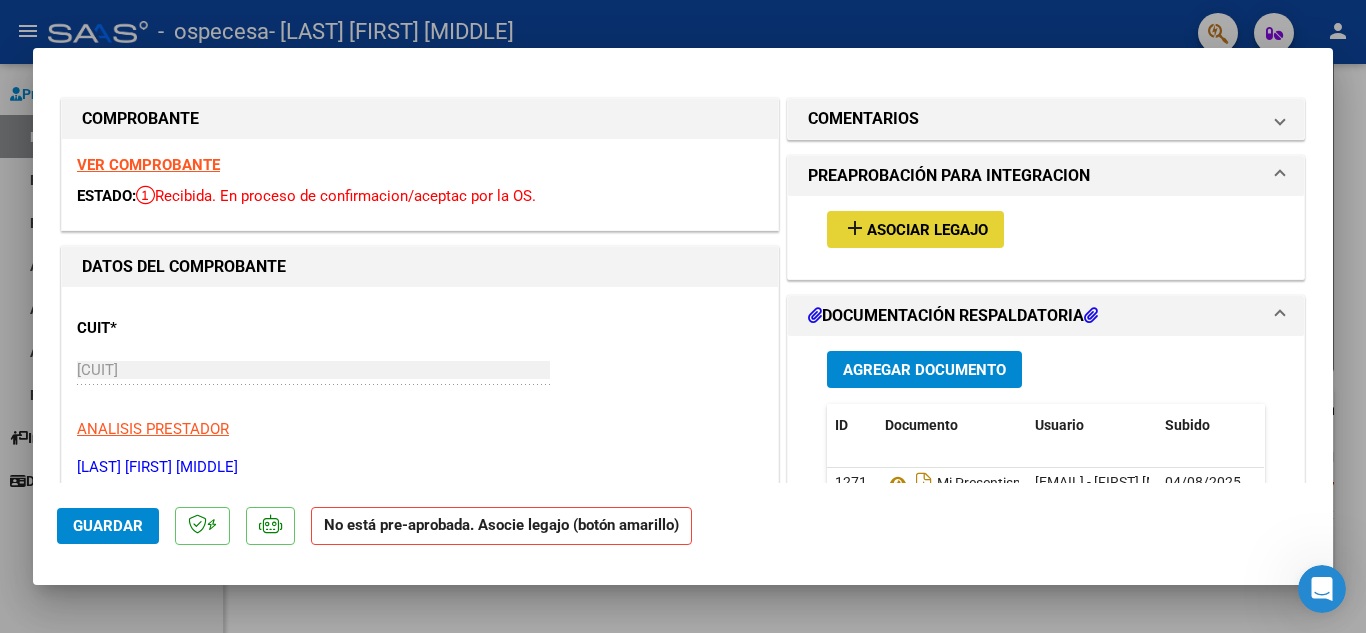 click on "Asociar Legajo" at bounding box center (927, 230) 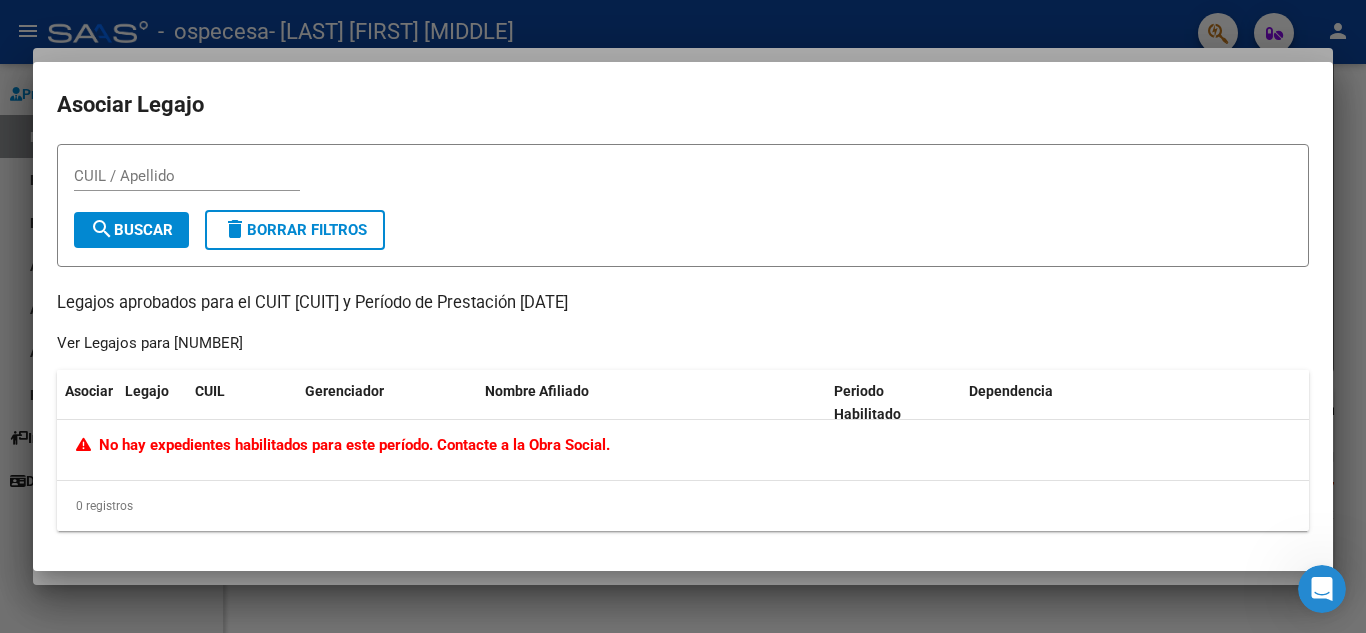 click on "0 registros" 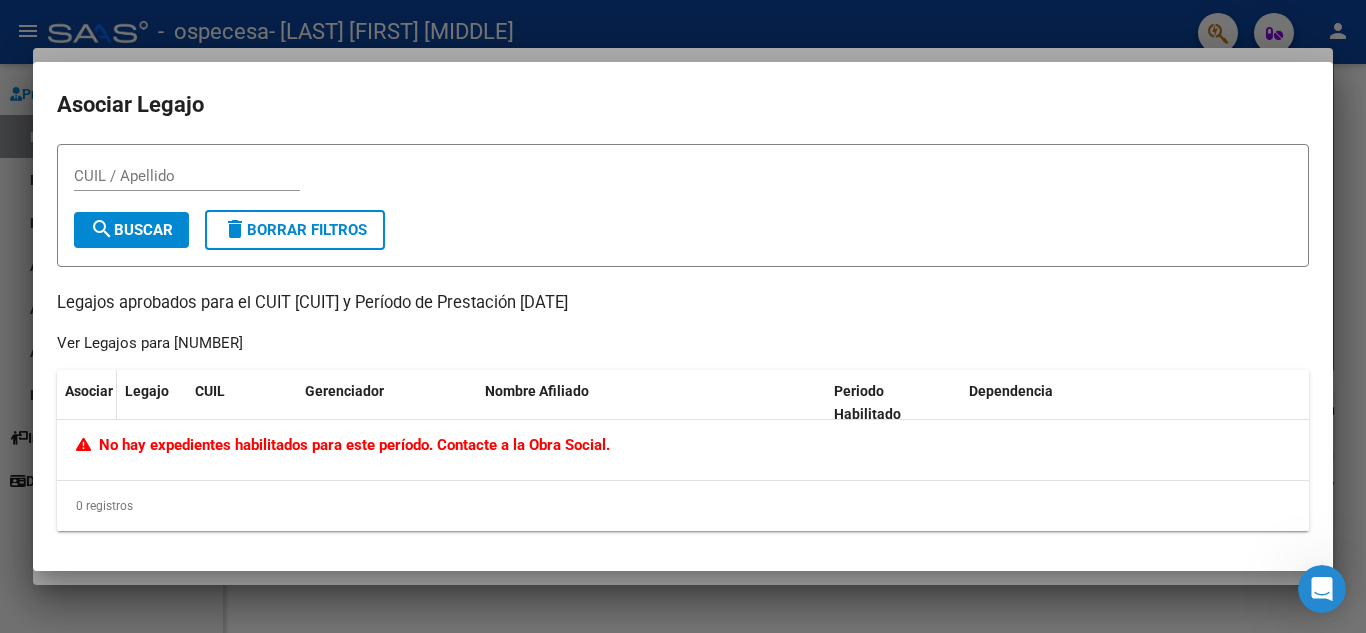 click on "Asociar" 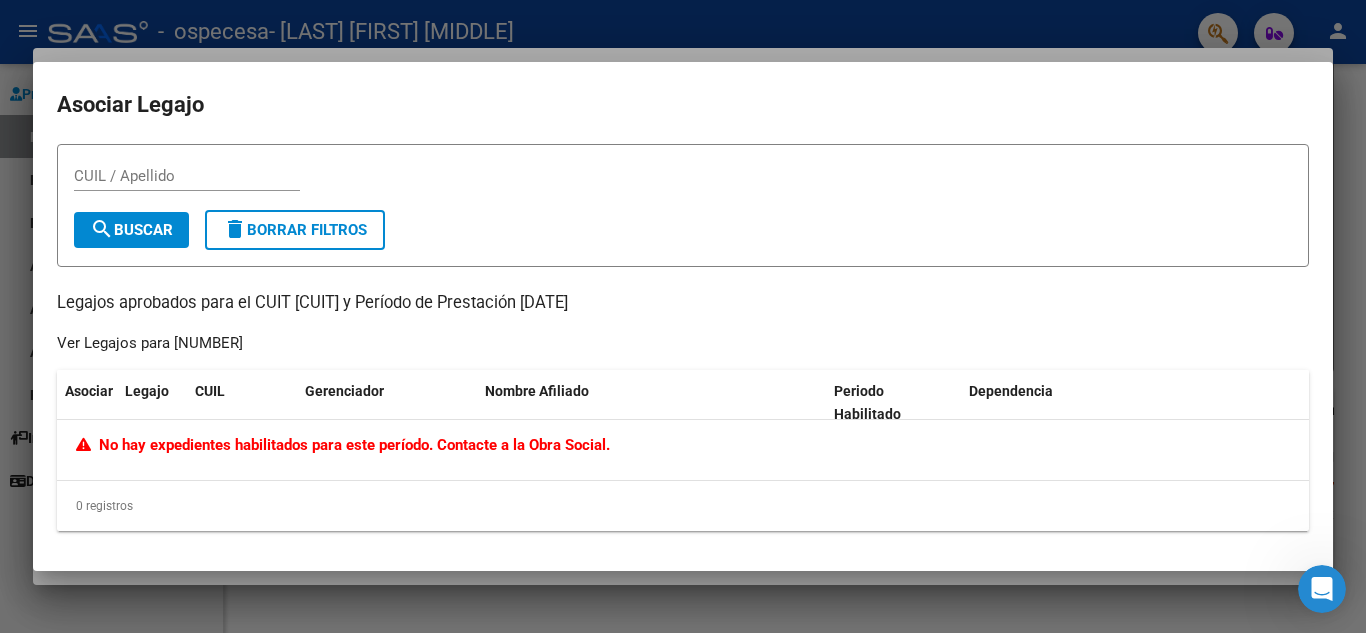 click on "0 registros" 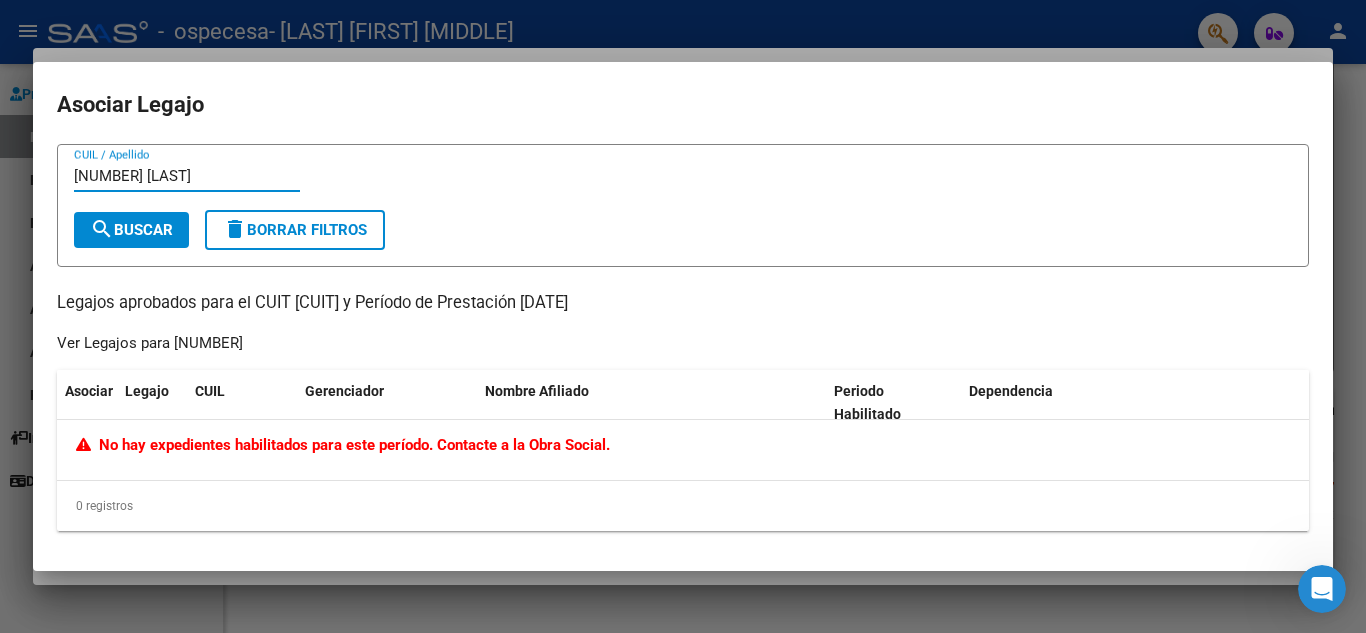 type on "[NUMBER] [LAST]" 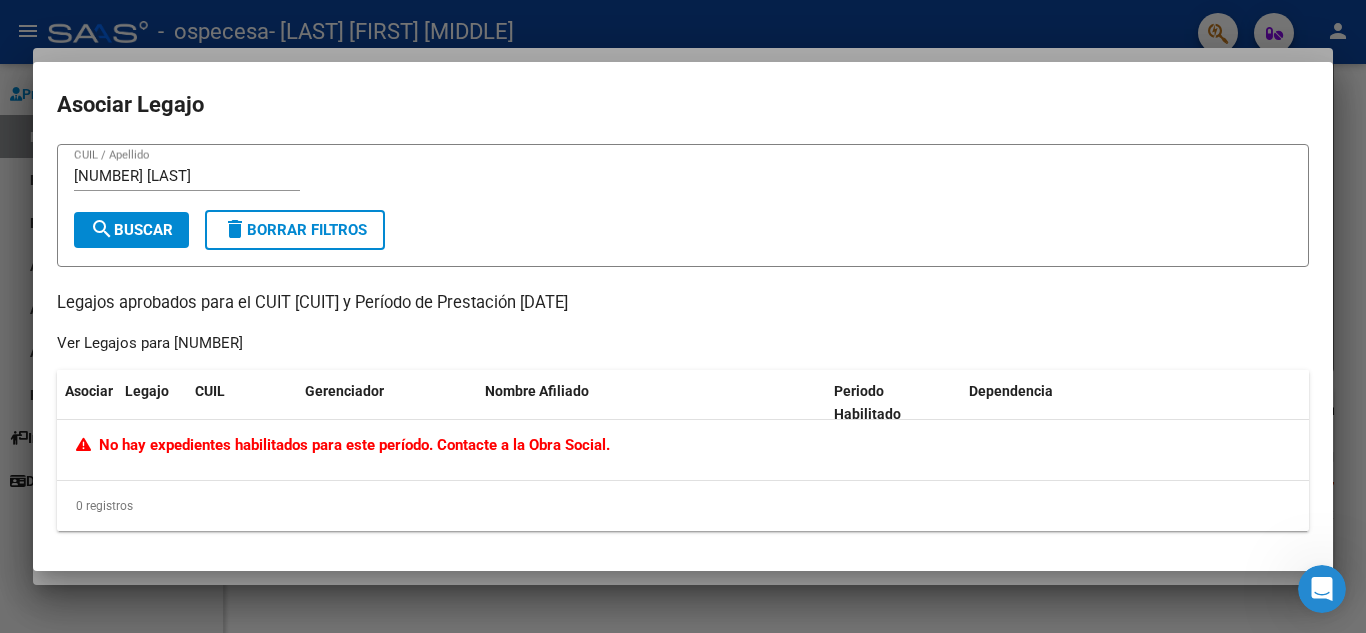 click at bounding box center [683, 316] 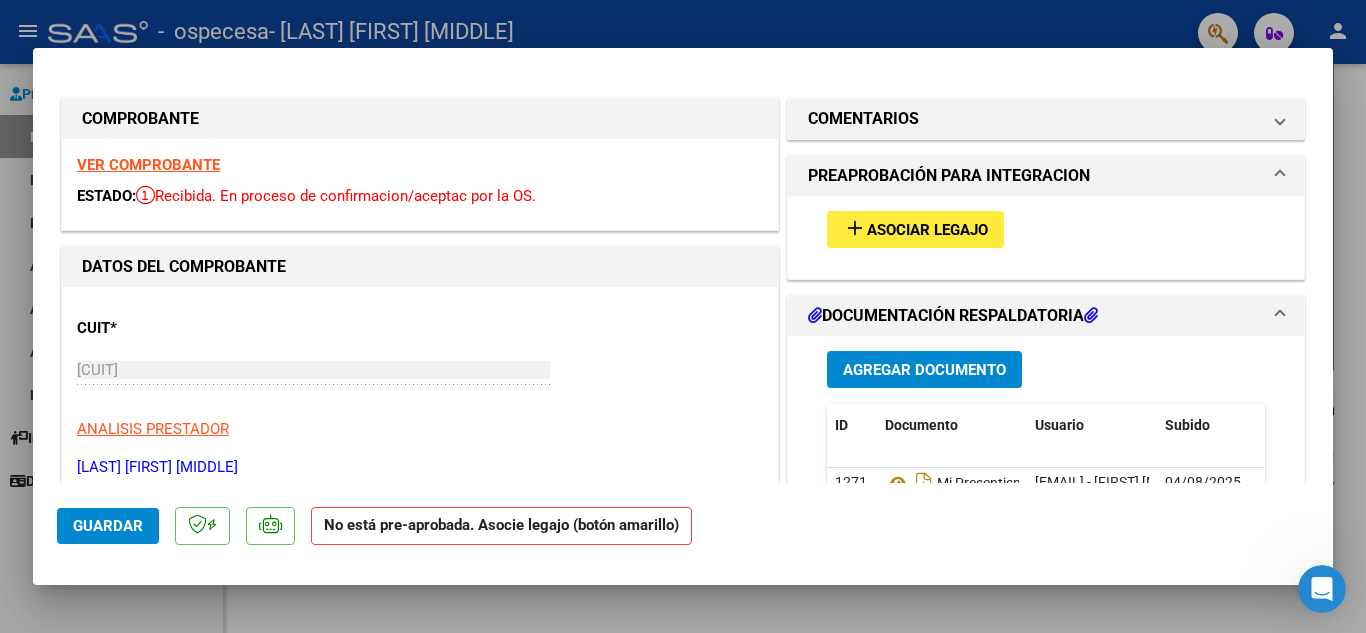 type 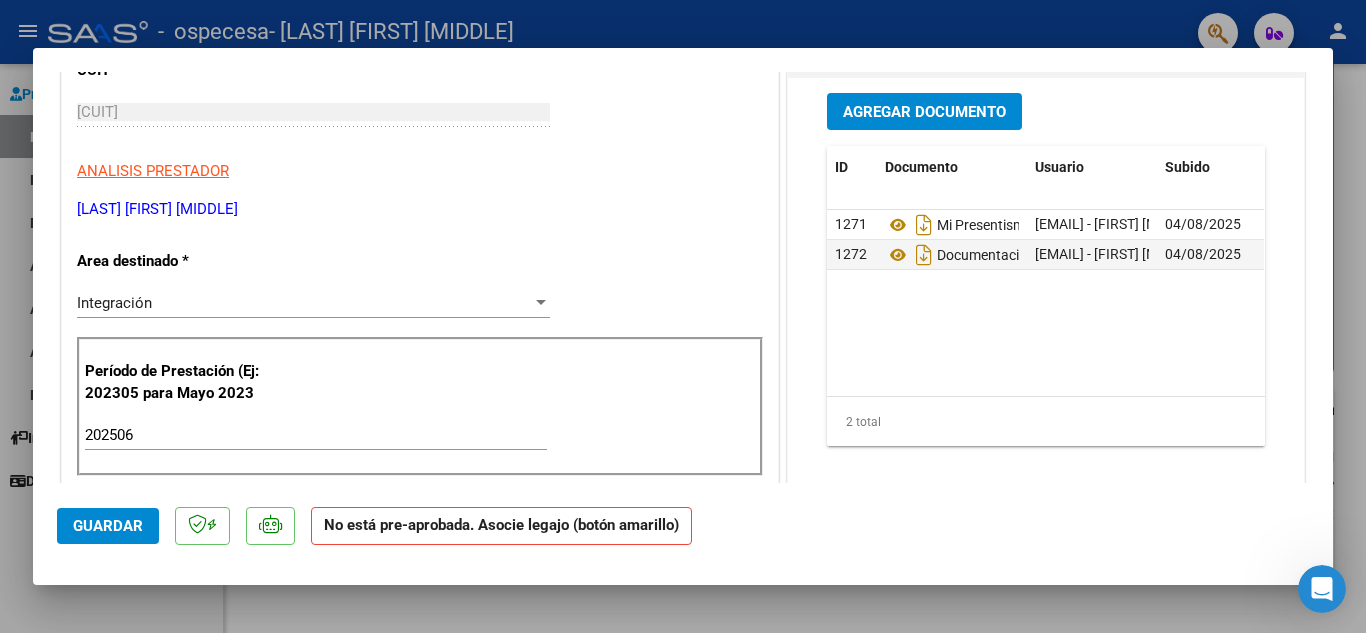 scroll, scrollTop: 240, scrollLeft: 0, axis: vertical 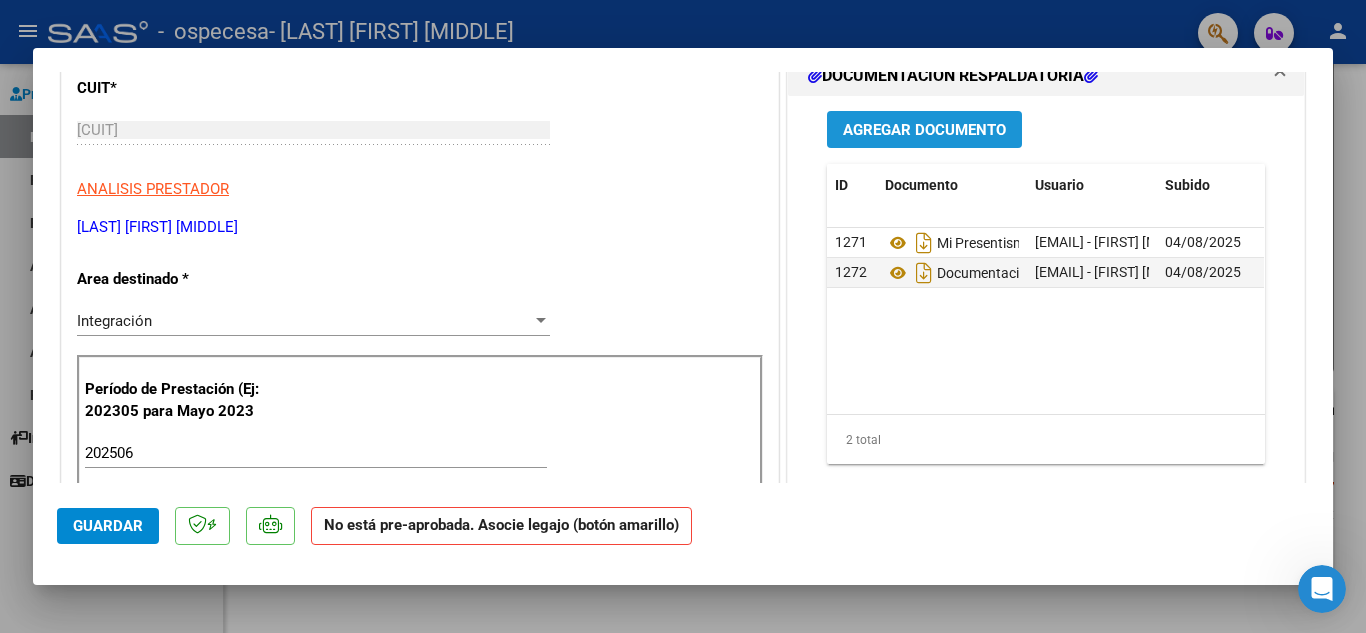 click on "Agregar Documento" at bounding box center [924, 130] 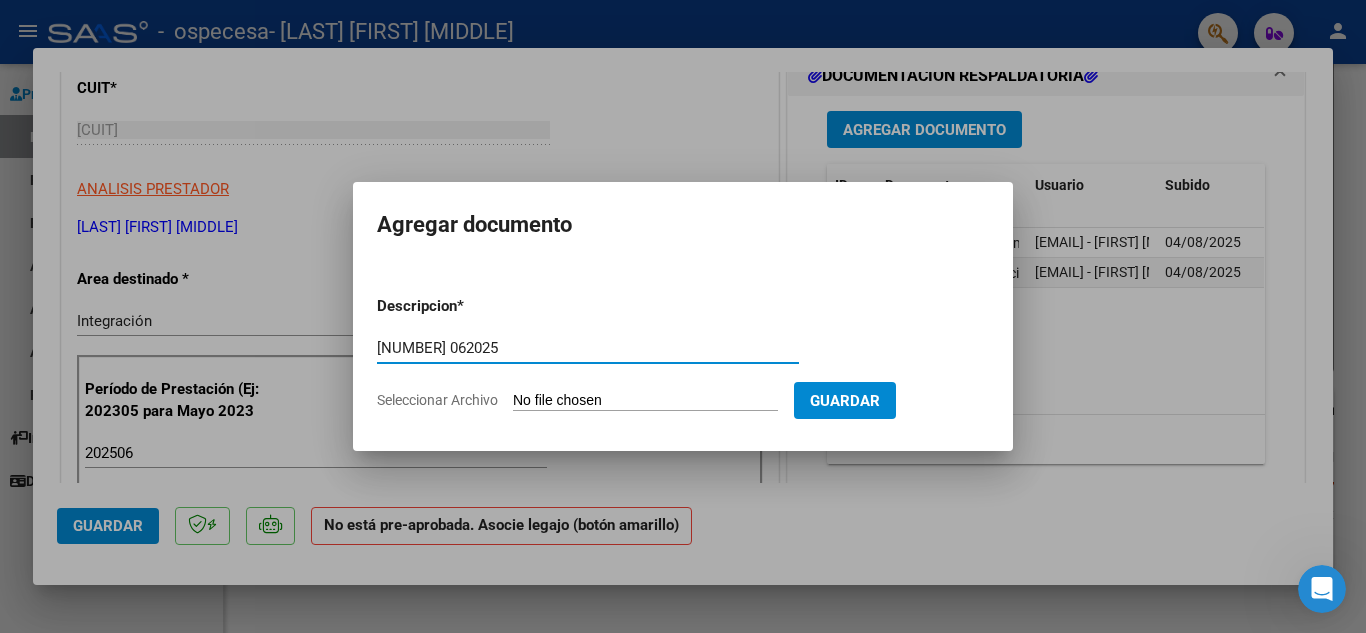 type on "[NUMBER] 062025" 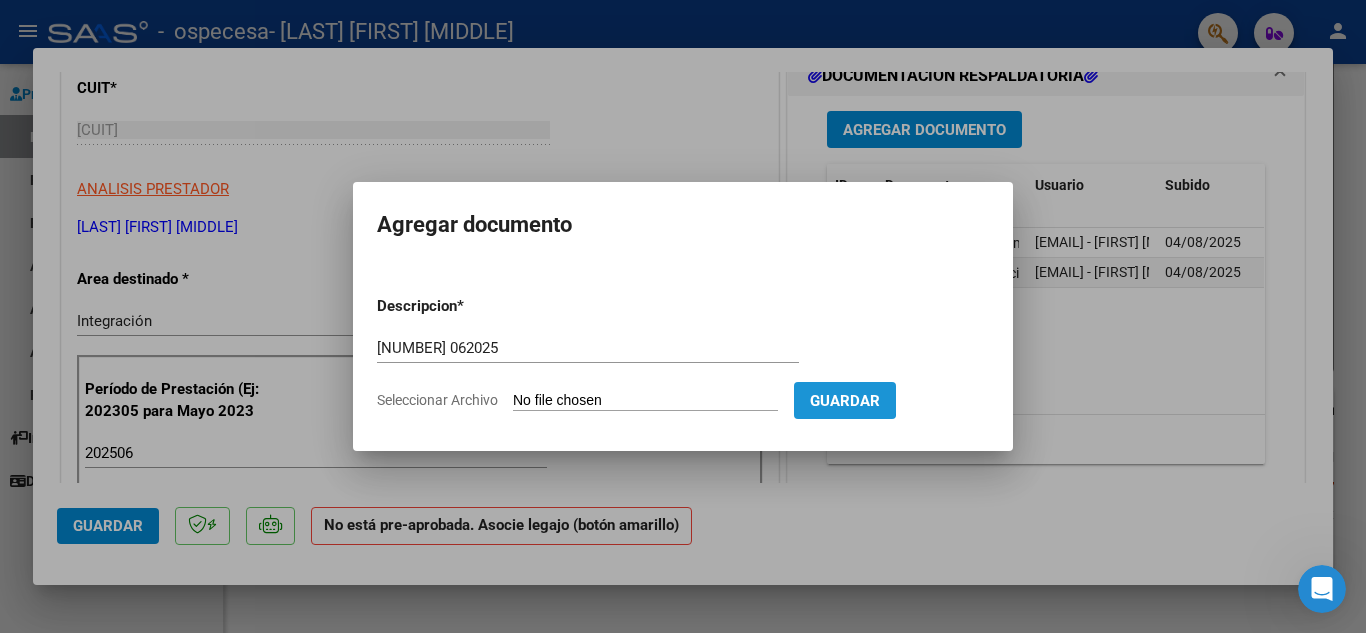 click on "Guardar" at bounding box center (845, 401) 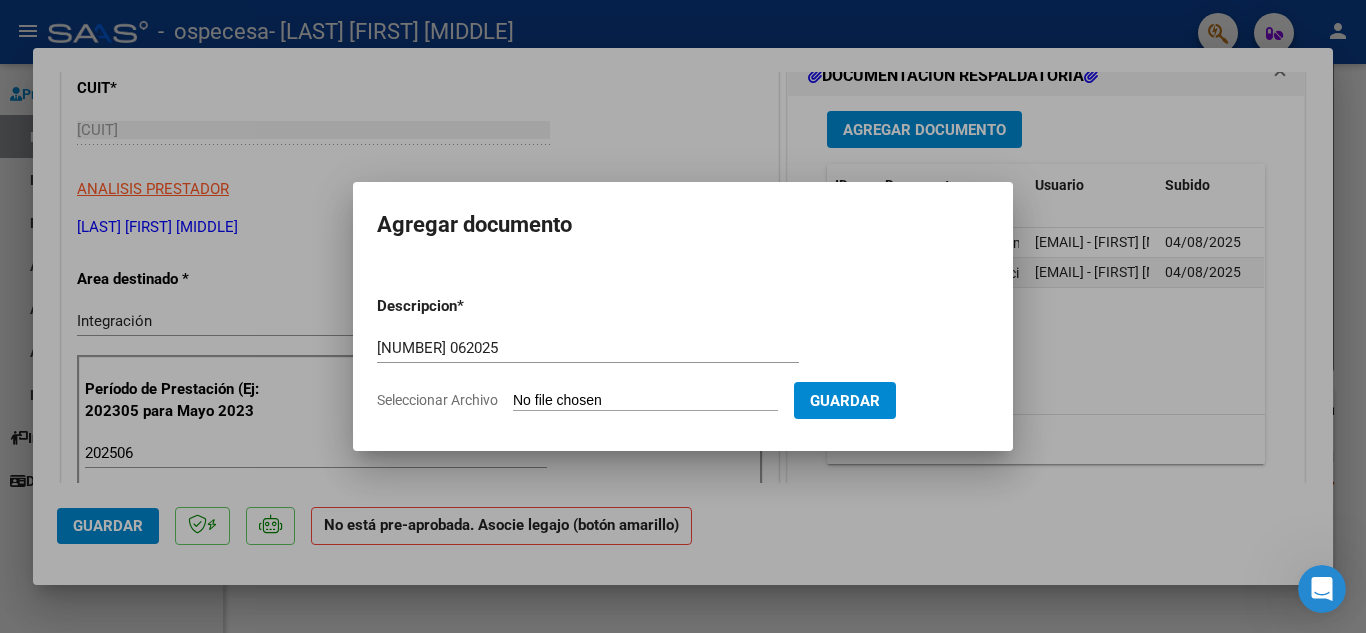 click on "Guardar" at bounding box center [845, 401] 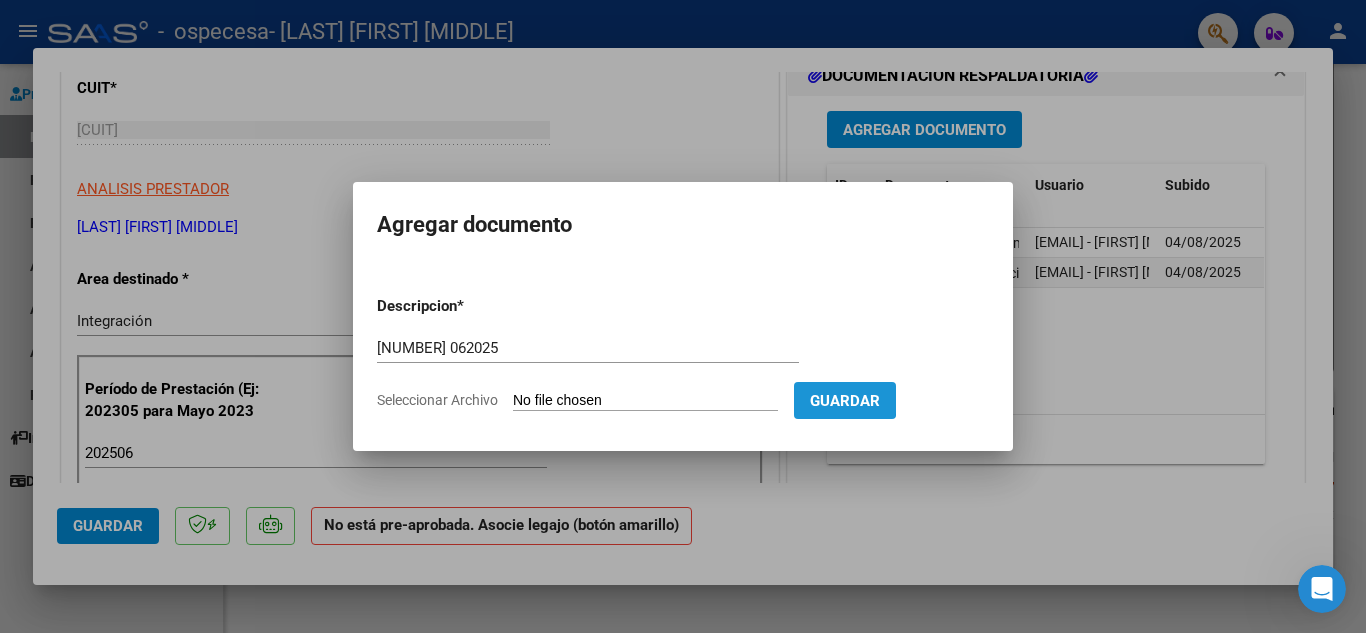 click on "Guardar" at bounding box center (845, 401) 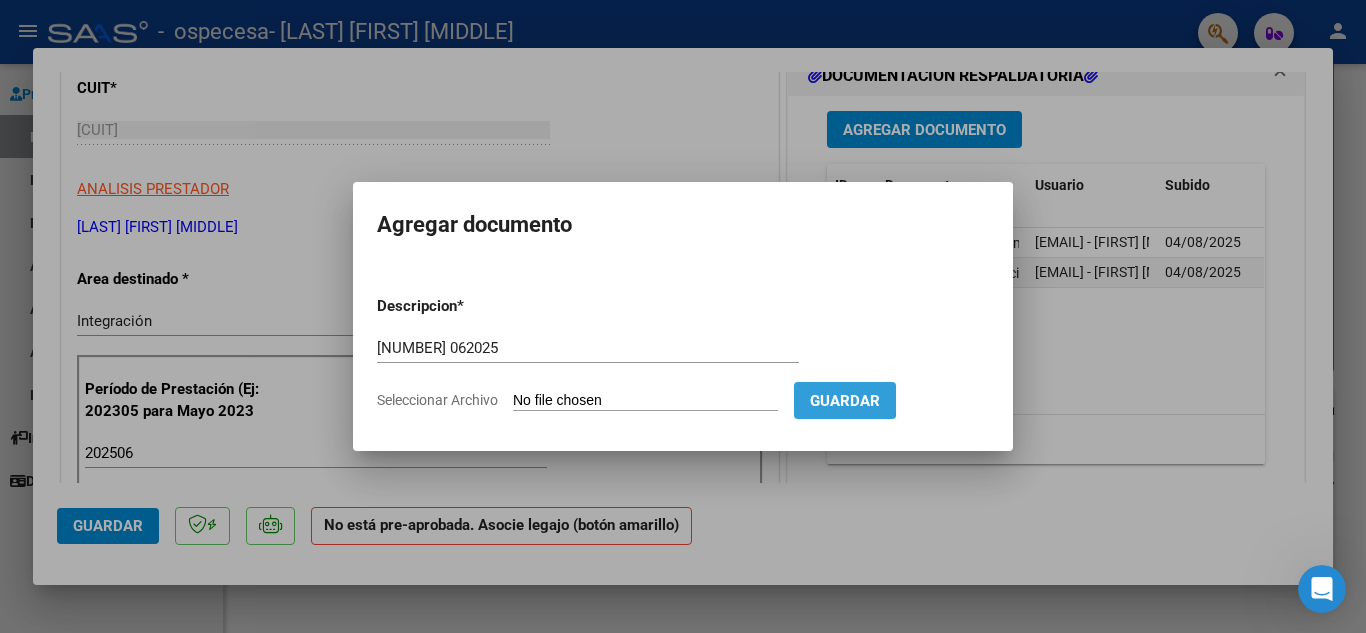click on "Guardar" at bounding box center (845, 401) 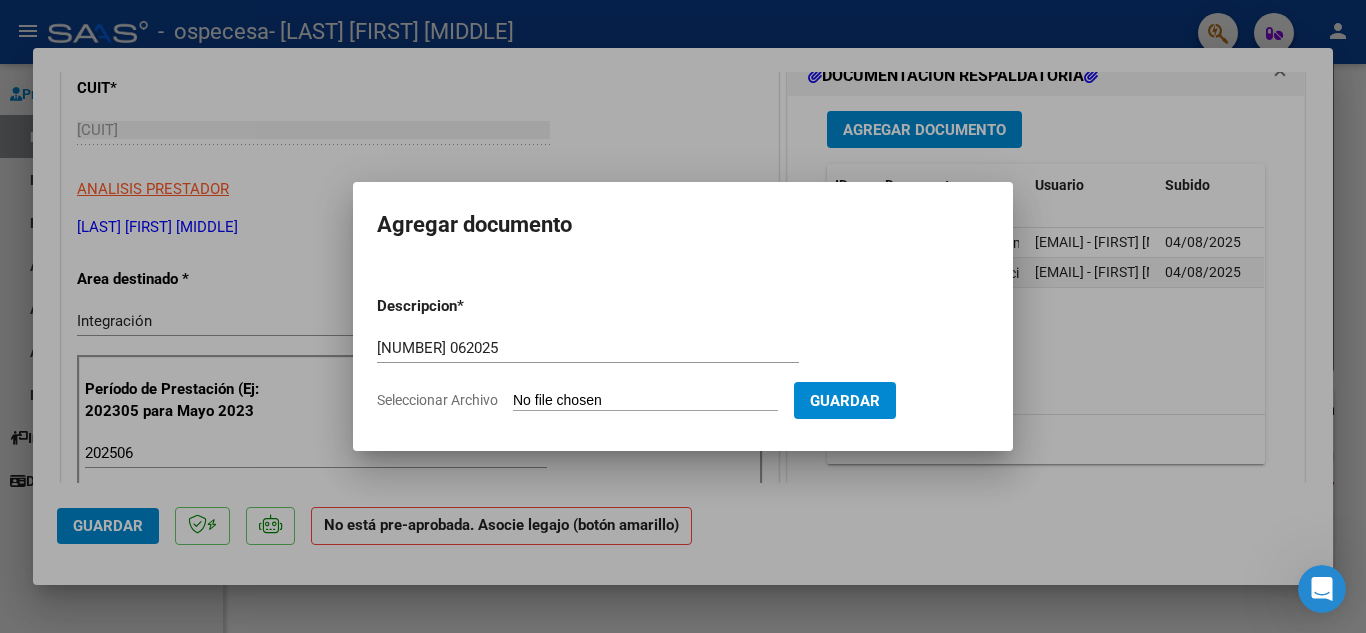 click on "Descripcion  *   [NUMBER] Escriba aquí una descripcion  Seleccionar Archivo Guardar" at bounding box center [683, 353] 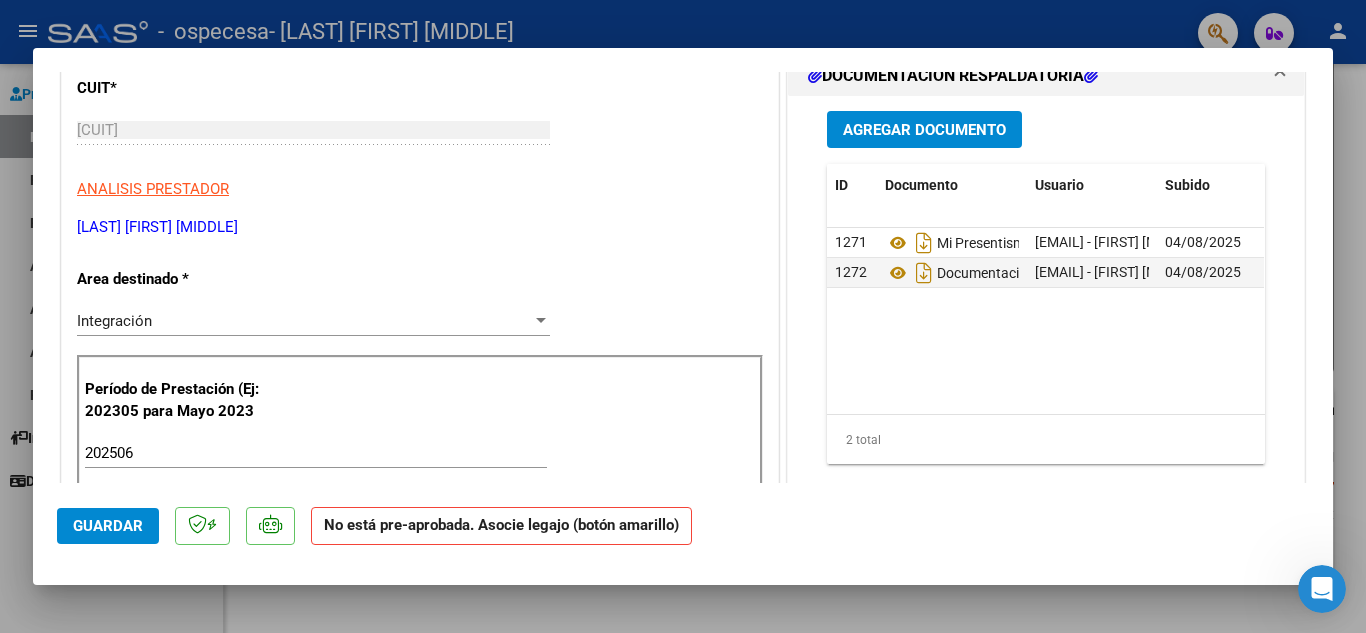 click at bounding box center [683, 316] 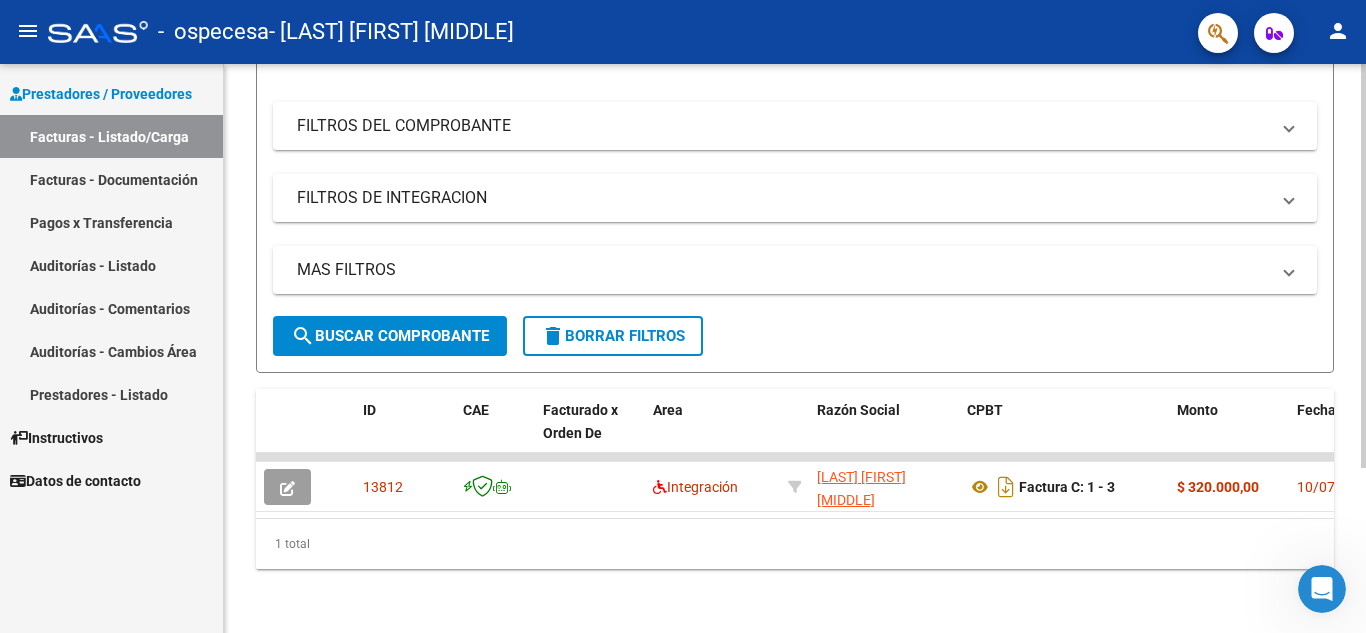 scroll, scrollTop: 0, scrollLeft: 0, axis: both 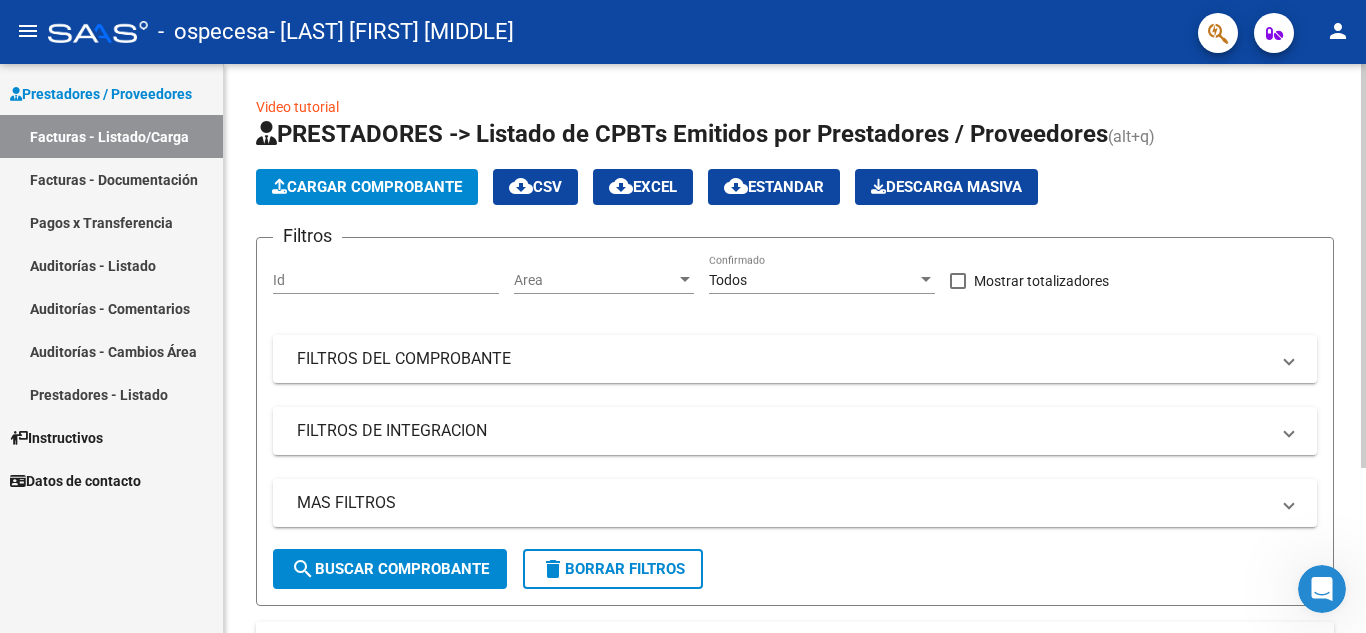 click on "menu -   ospecesa   - [LAST] [FIRST] [MIDDLE] person    Prestadores / Proveedores Facturas - Listado/Carga Facturas - Documentación Pagos x Transferencia Auditorías - Listado Auditorías - Comentarios Auditorías - Cambios Área Prestadores - Listado    Instructivos    Datos de contacto  Video tutorial   PRESTADORES -> Listado de CPBTs Emitidos por Prestadores / Proveedores (alt+q)   Cargar Comprobante
cloud_download  CSV  cloud_download  EXCEL  cloud_download  Estandar   Descarga Masiva
Filtros Id Area Area Todos Confirmado   Mostrar totalizadores   FILTROS DEL COMPROBANTE  Comprobante Tipo Comprobante Tipo Start date – End date Fec. Comprobante Desde / Hasta Días Emisión Desde(cant. días) Días Emisión Hasta(cant. días) CUIT / Razón Social Pto. Venta Nro. Comprobante Código SSS CAE Válido CAE Válido Todos Cargado Módulo Hosp. Todos Tiene facturacion Apócrifa Hospital Refes  FILTROS DE INTEGRACION  Período De Prestación Todos Rendido x SSS (dr_envio) Tipo de Registro Todos" at bounding box center (683, 316) 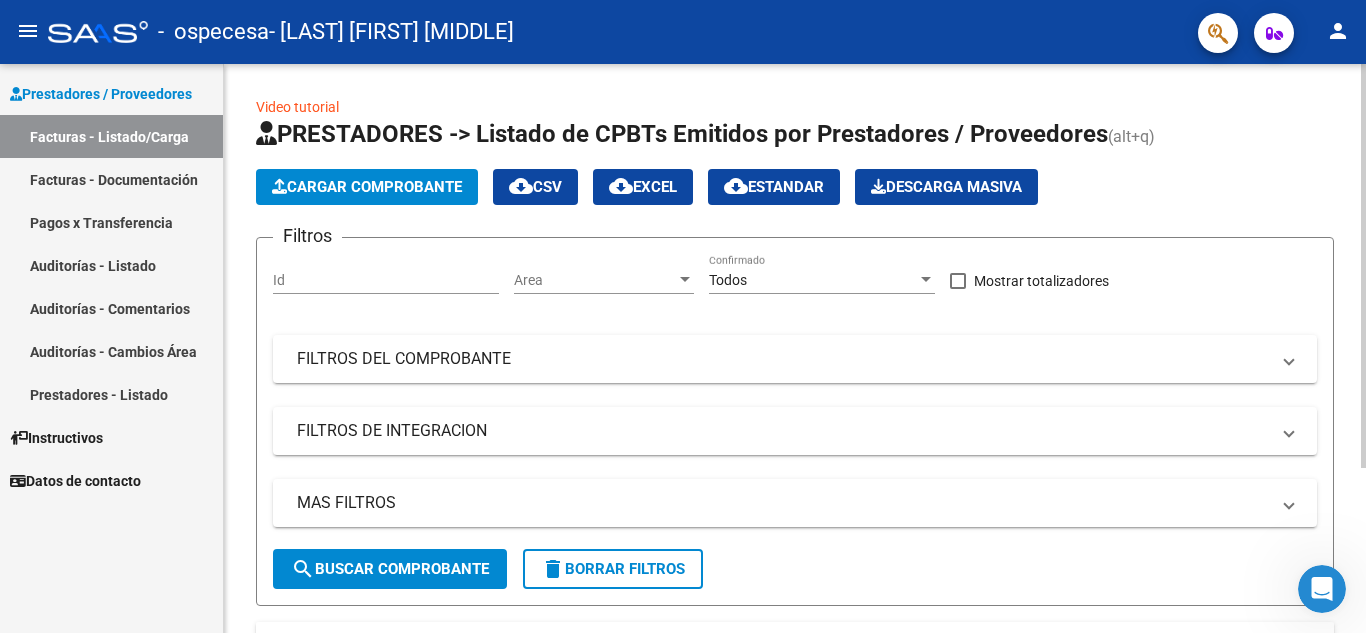click on "Video tutorial" 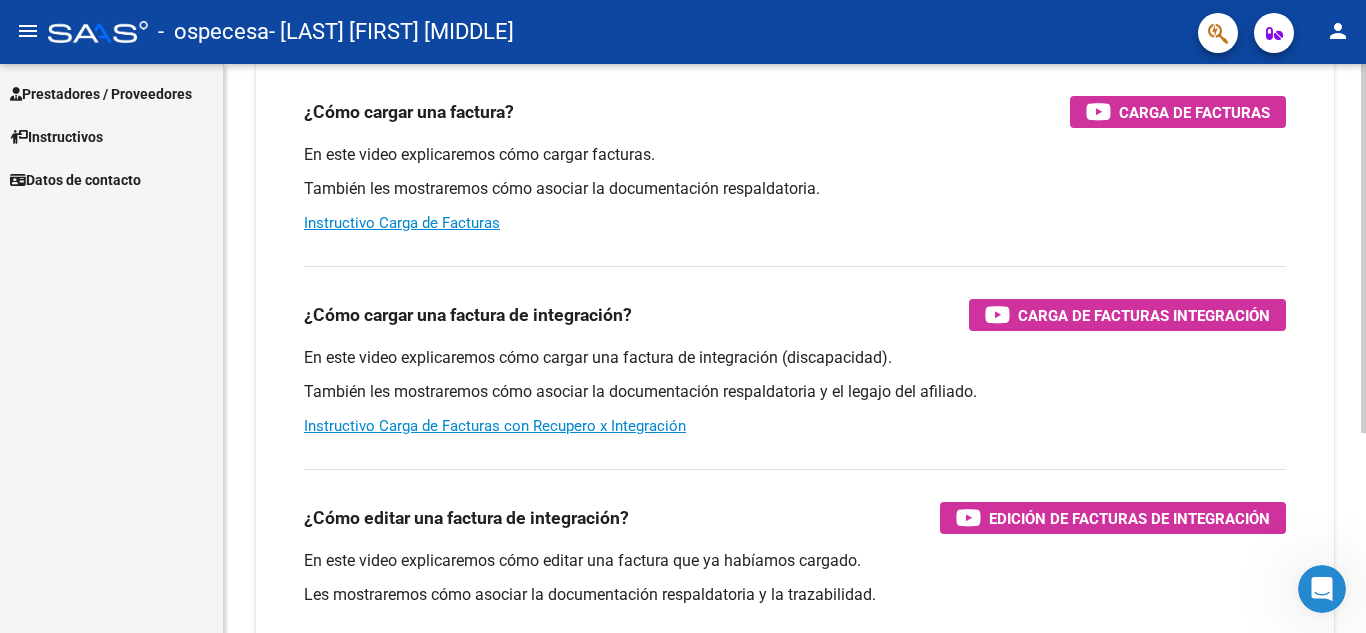scroll, scrollTop: 287, scrollLeft: 0, axis: vertical 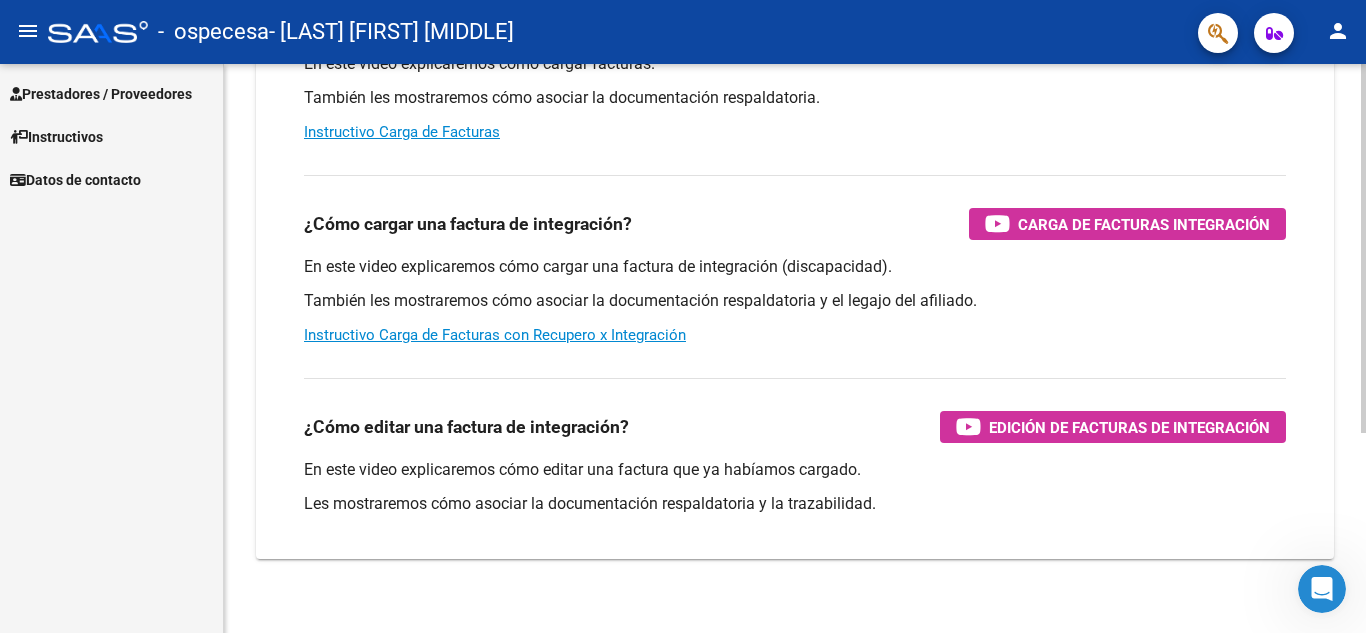 click on "Instructivos y Video Tutoriales SAAS Centro de Ayuda - Administración de O.S. Comprobantes / Facturas     (haga click aquí para ver los tutoriales) ¿Cómo cargar una factura?    Carga de Facturas En este video explicaremos cómo cargar facturas. También les mostraremos cómo asociar la documentación respaldatoria. Instructivo Carga de Facturas ¿Cómo cargar una factura de integración?    Carga de Facturas Integración En este video explicaremos cómo cargar una factura de integración (discapacidad). También les mostraremos cómo asociar la documentación respaldatoria y el legajo del afiliado. Instructivo Carga de Facturas con Recupero x Integración ¿Cómo editar una factura de integración?    Edición de Facturas de integración En este video explicaremos cómo editar una factura que ya habíamos cargado. Les mostraremos cómo asociar la documentación respaldatoria y la trazabilidad." 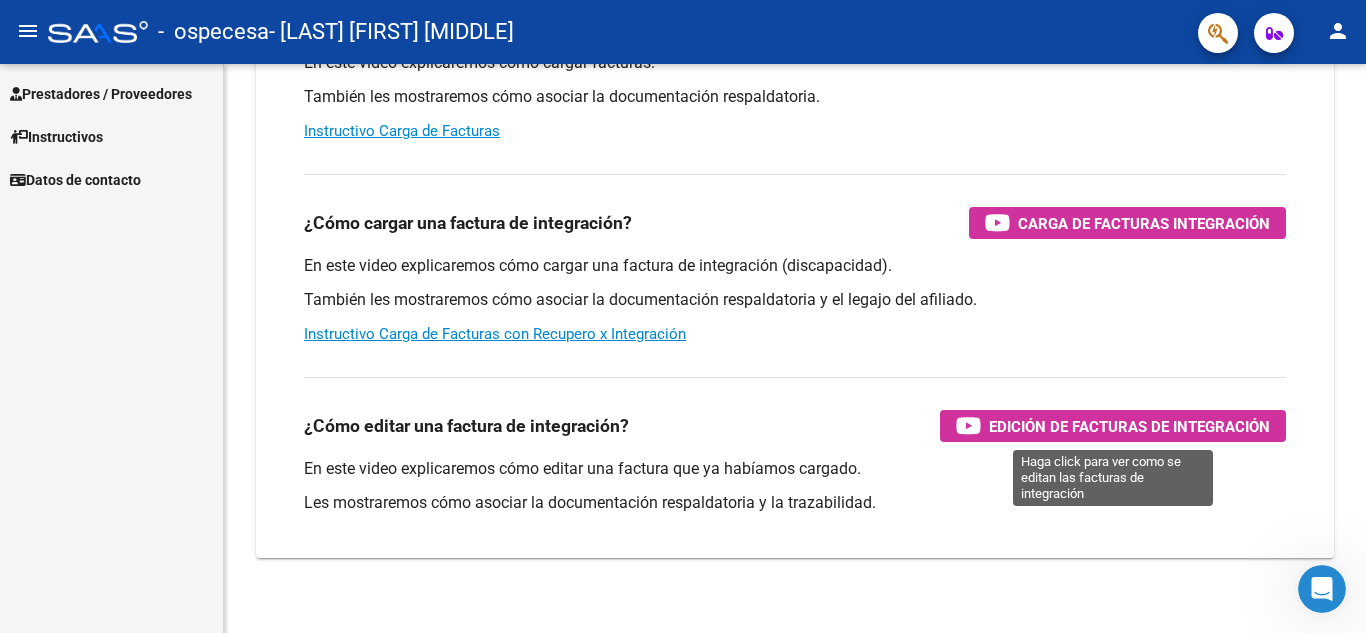 click on "Edición de Facturas de integración" at bounding box center [1129, 426] 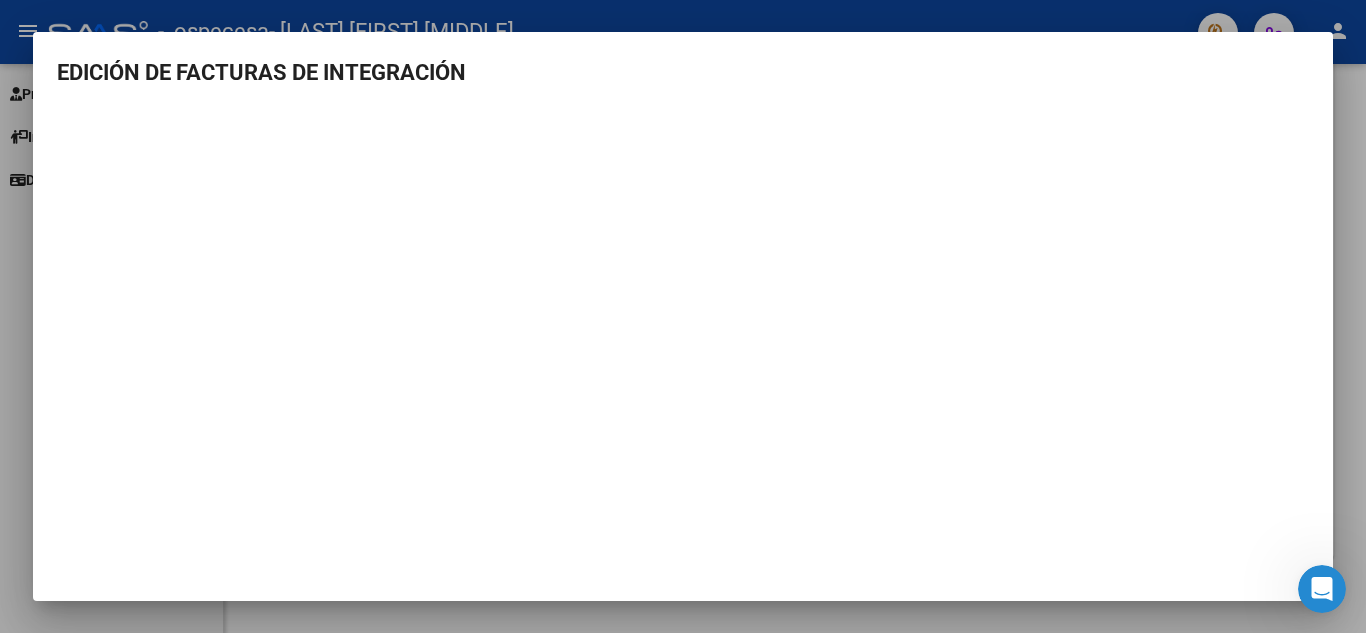 click at bounding box center [683, 316] 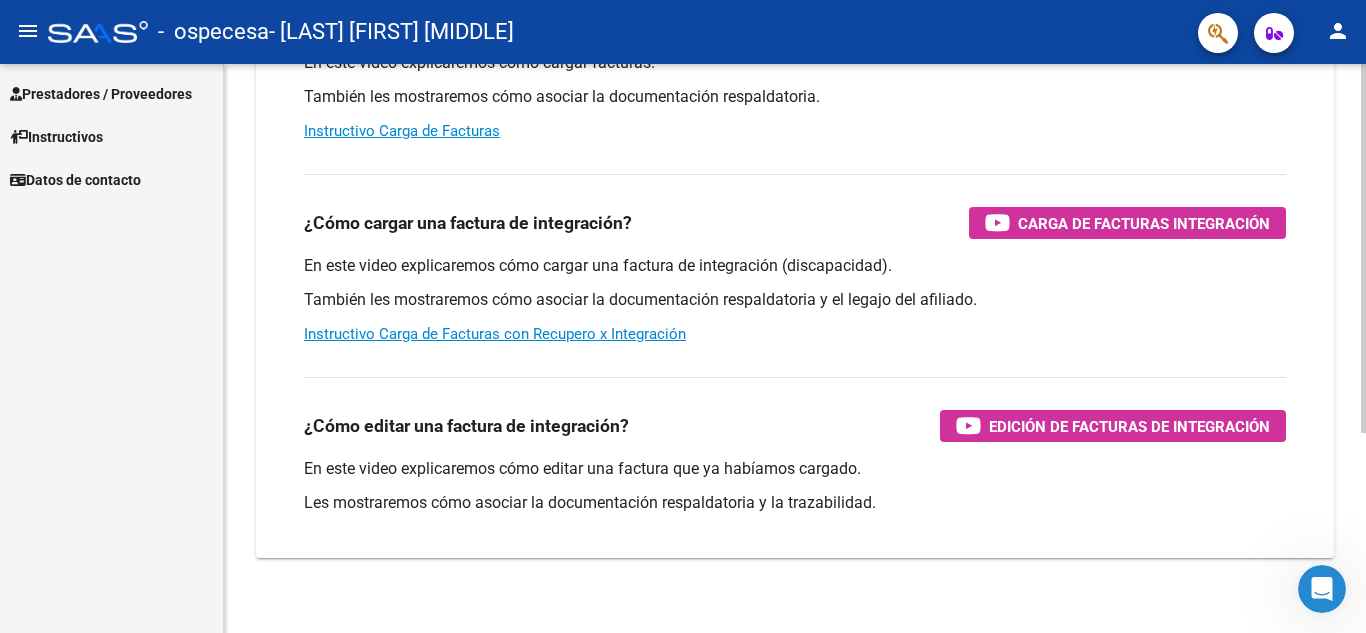 scroll, scrollTop: 0, scrollLeft: 0, axis: both 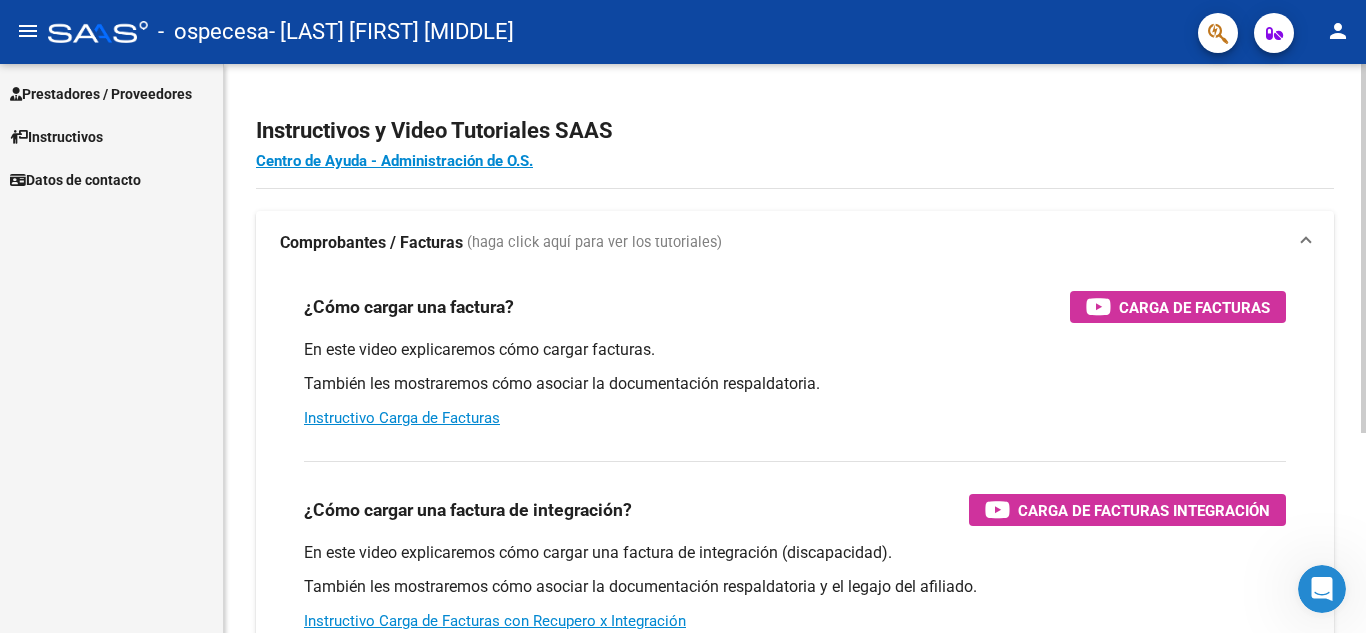 click on "Instructivos y Video Tutoriales SAAS Centro de Ayuda - Administración de O.S. Comprobantes / Facturas     (haga click aquí para ver los tutoriales) ¿Cómo cargar una factura?    Carga de Facturas En este video explicaremos cómo cargar facturas. También les mostraremos cómo asociar la documentación respaldatoria. Instructivo Carga de Facturas ¿Cómo cargar una factura de integración?    Carga de Facturas Integración En este video explicaremos cómo cargar una factura de integración (discapacidad). También les mostraremos cómo asociar la documentación respaldatoria y el legajo del afiliado. Instructivo Carga de Facturas con Recupero x Integración ¿Cómo editar una factura de integración?    Edición de Facturas de integración En este video explicaremos cómo editar una factura que ya habíamos cargado. Les mostraremos cómo asociar la documentación respaldatoria y la trazabilidad." 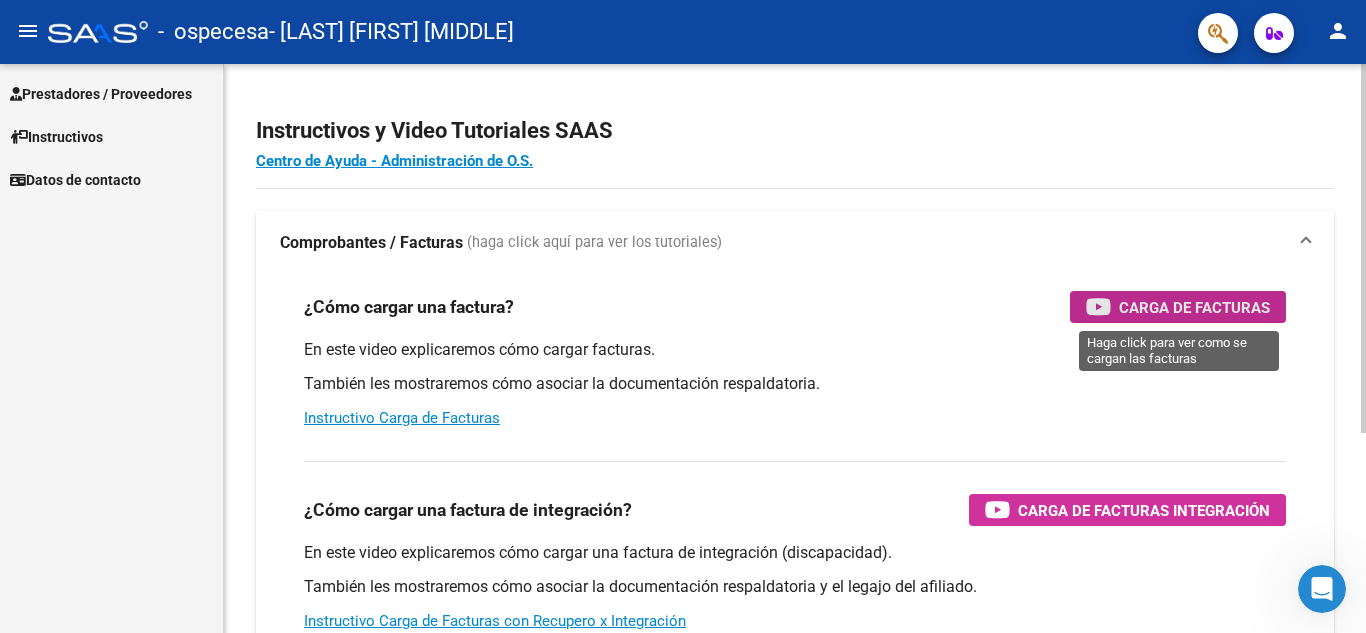 click on "Carga de Facturas" at bounding box center [1194, 307] 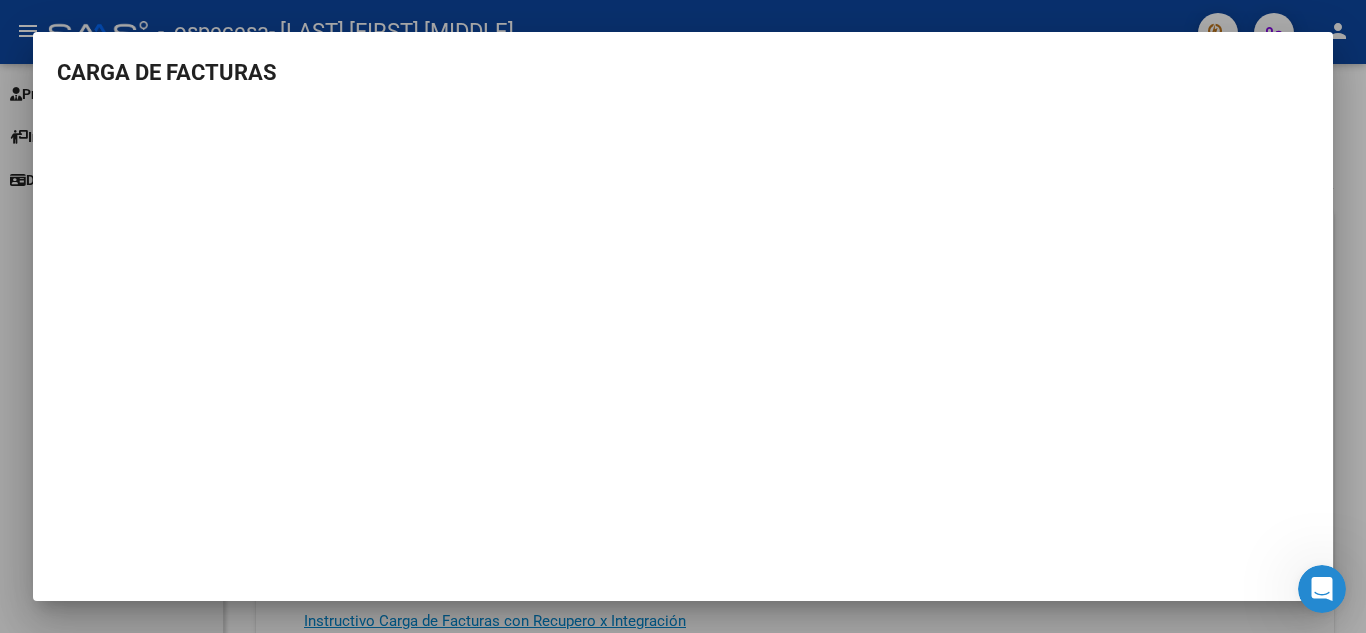 click at bounding box center (683, 316) 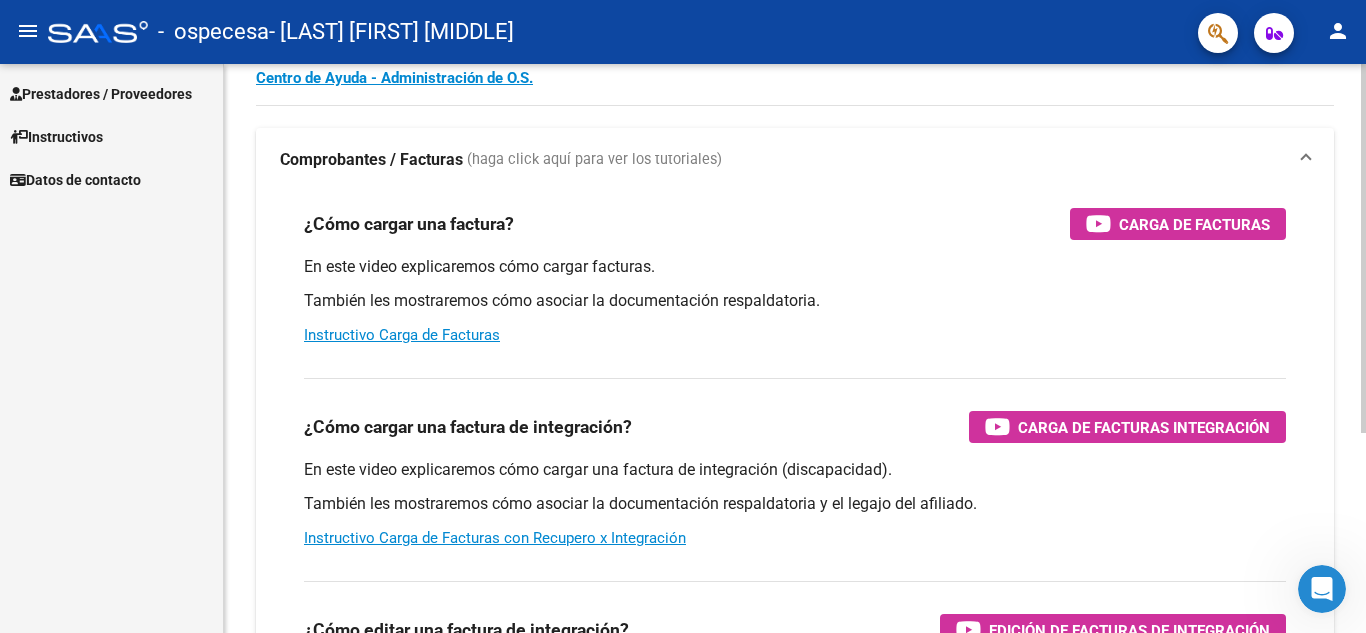 click 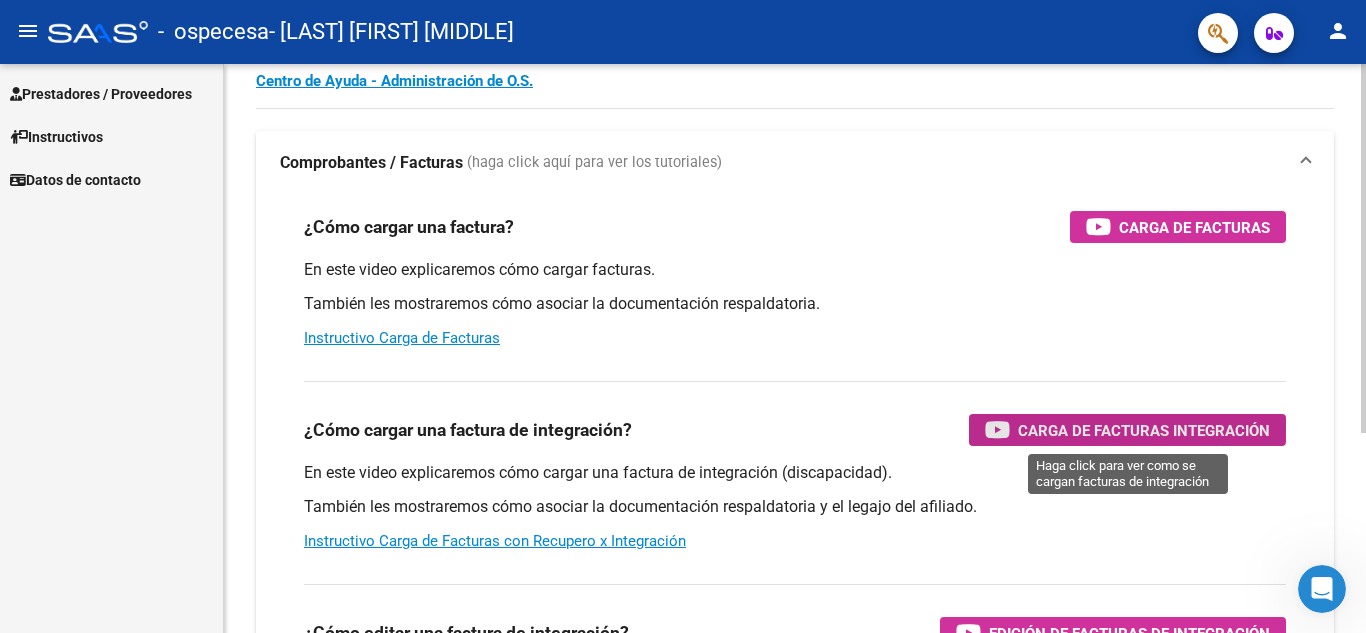 click on "Carga de Facturas Integración" at bounding box center (1144, 430) 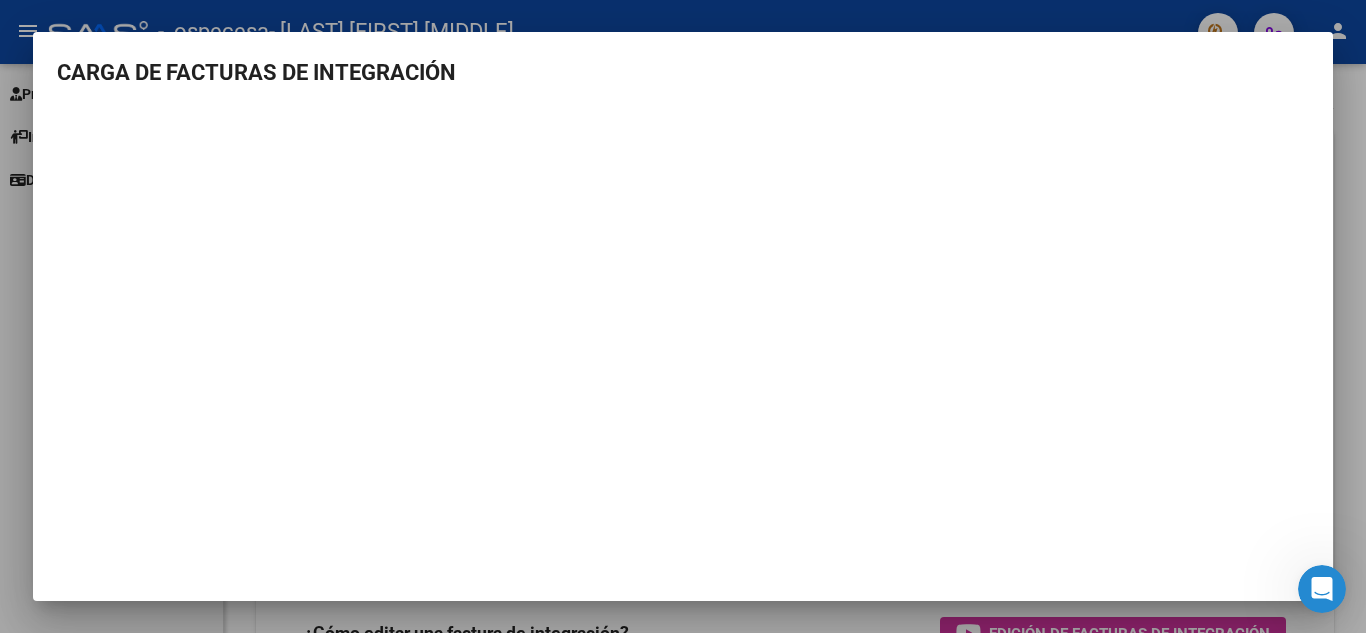 click at bounding box center [683, 316] 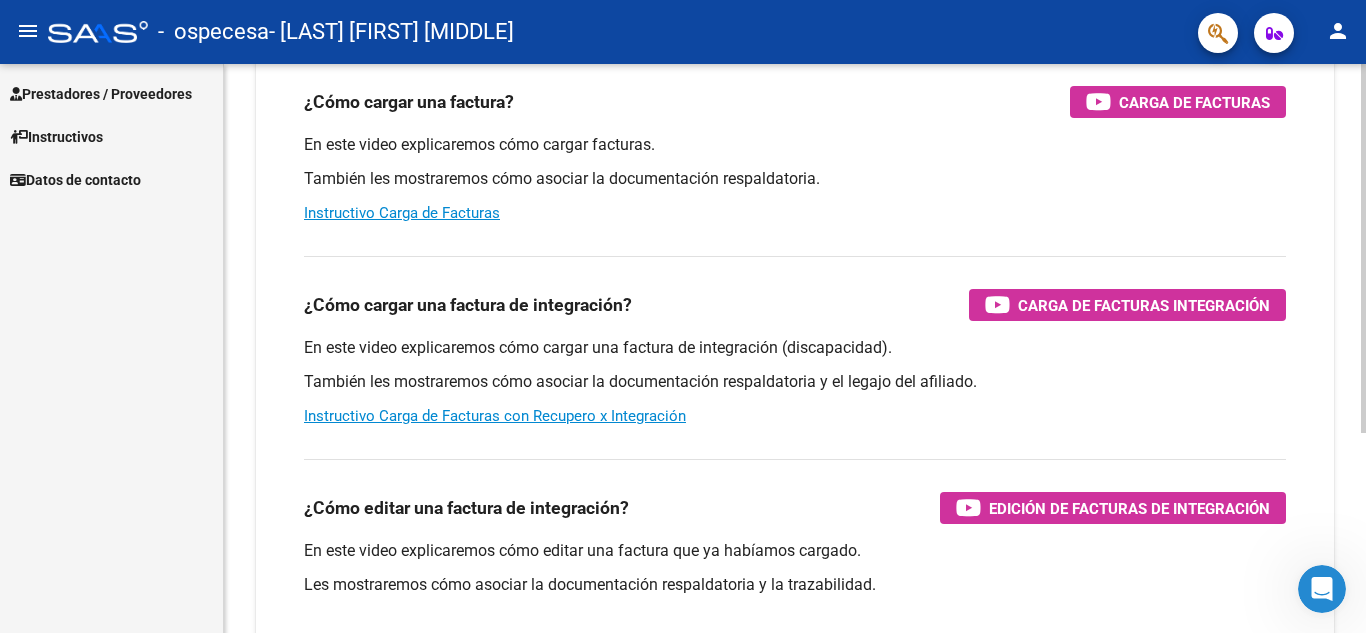 click 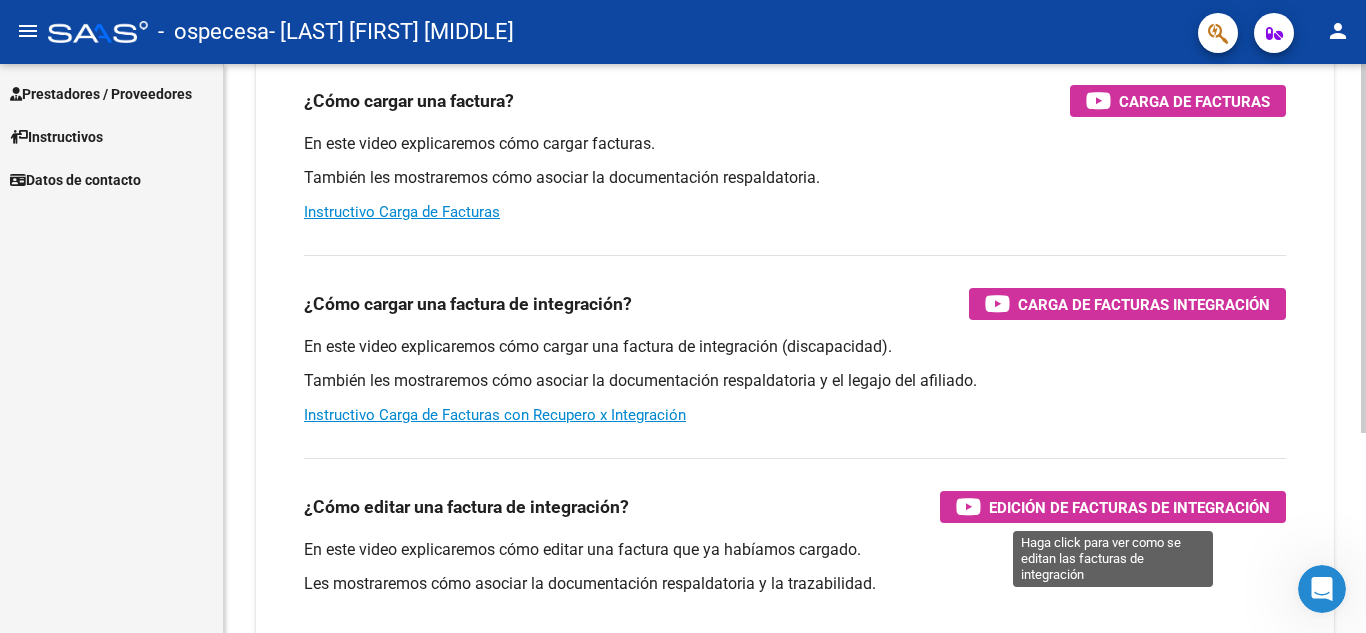 click on "Edición de Facturas de integración" at bounding box center (1129, 507) 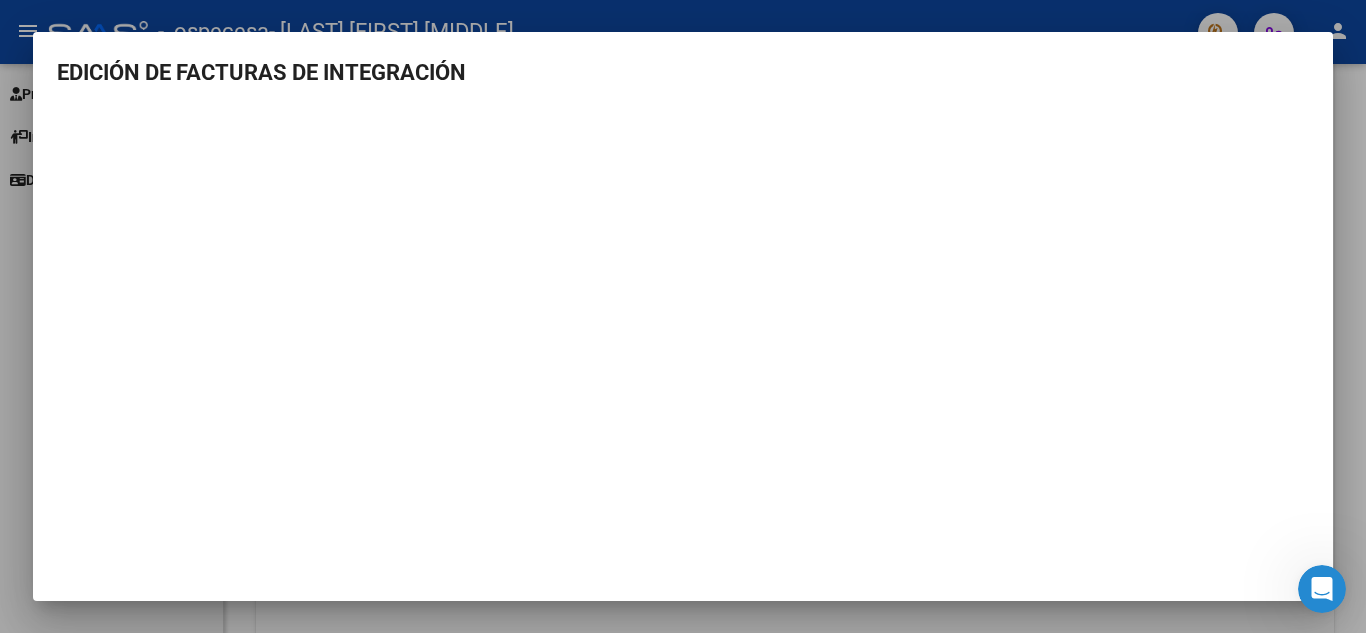 click at bounding box center (683, 316) 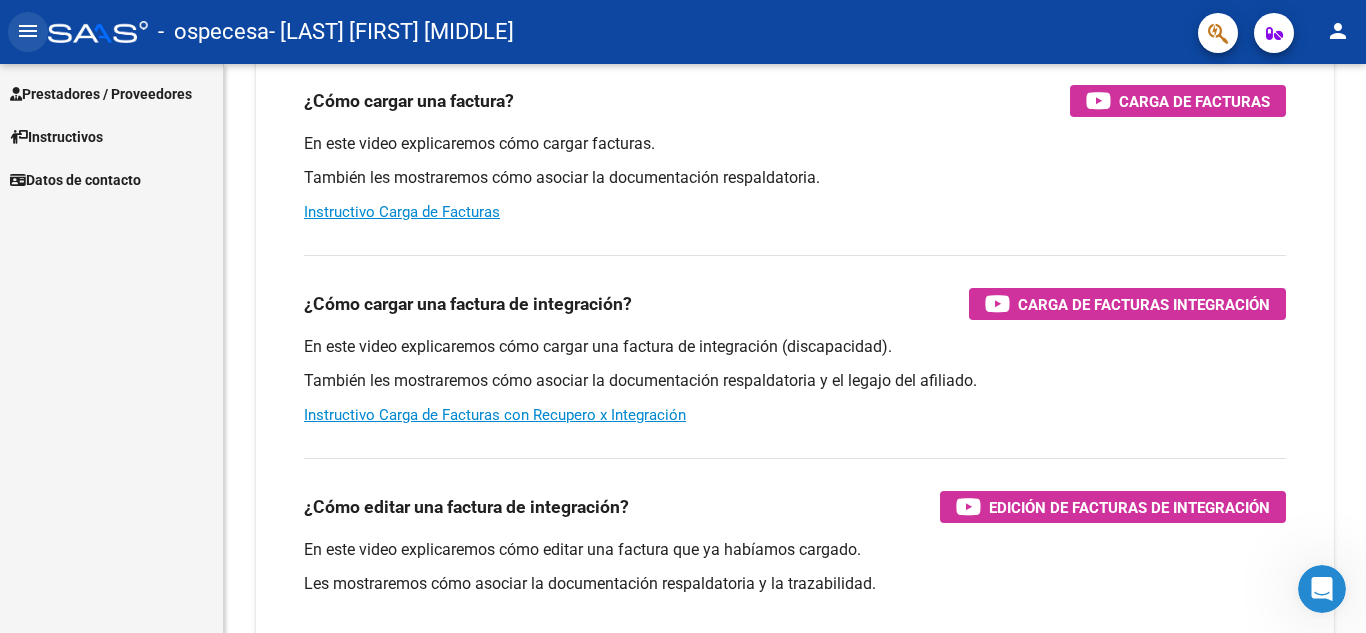click on "menu" 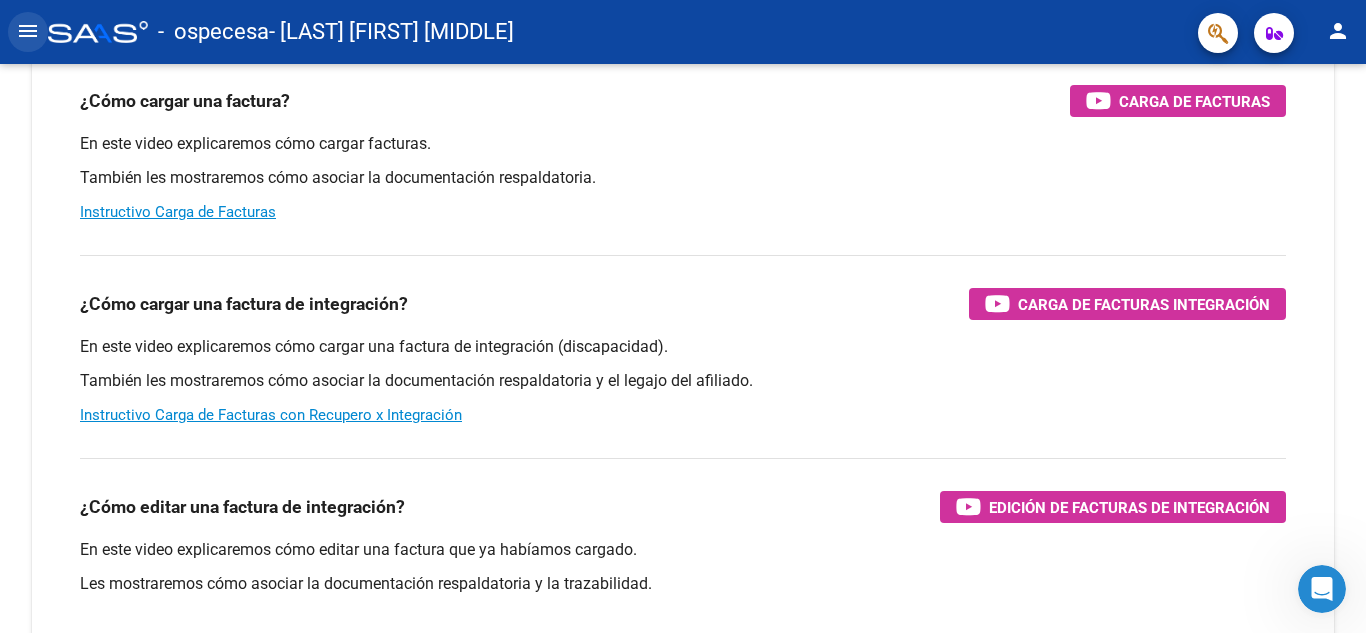 click on "menu" 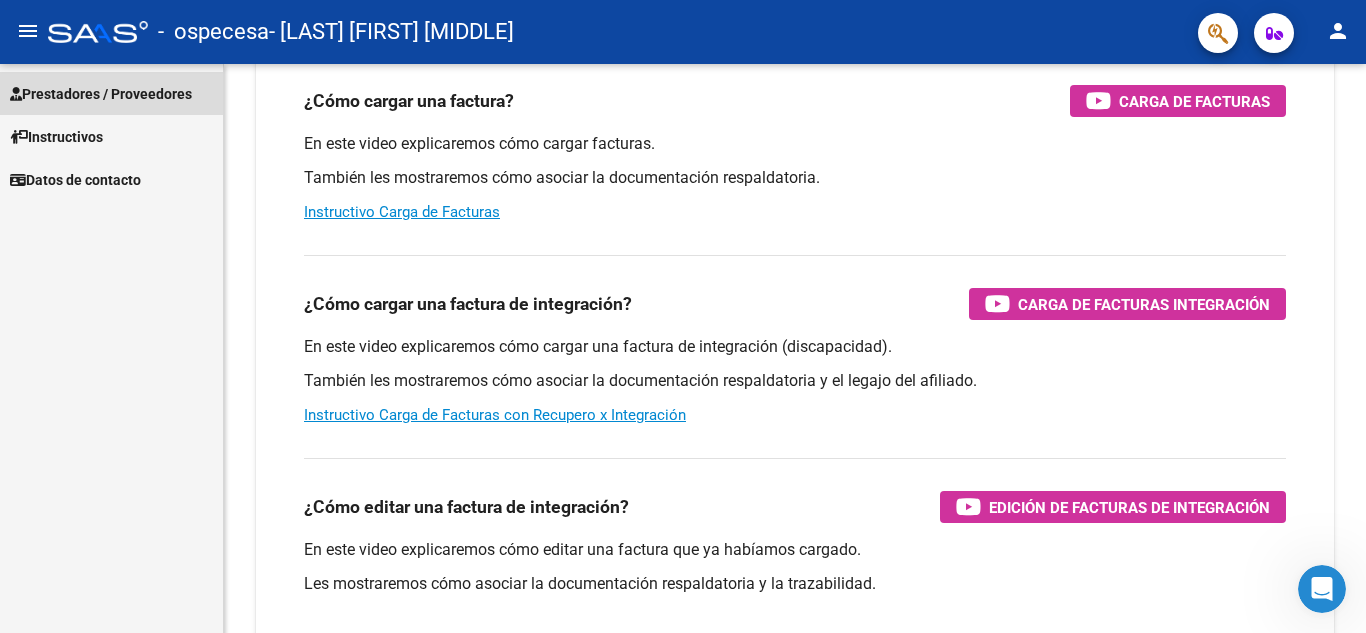 click on "Prestadores / Proveedores" at bounding box center (101, 94) 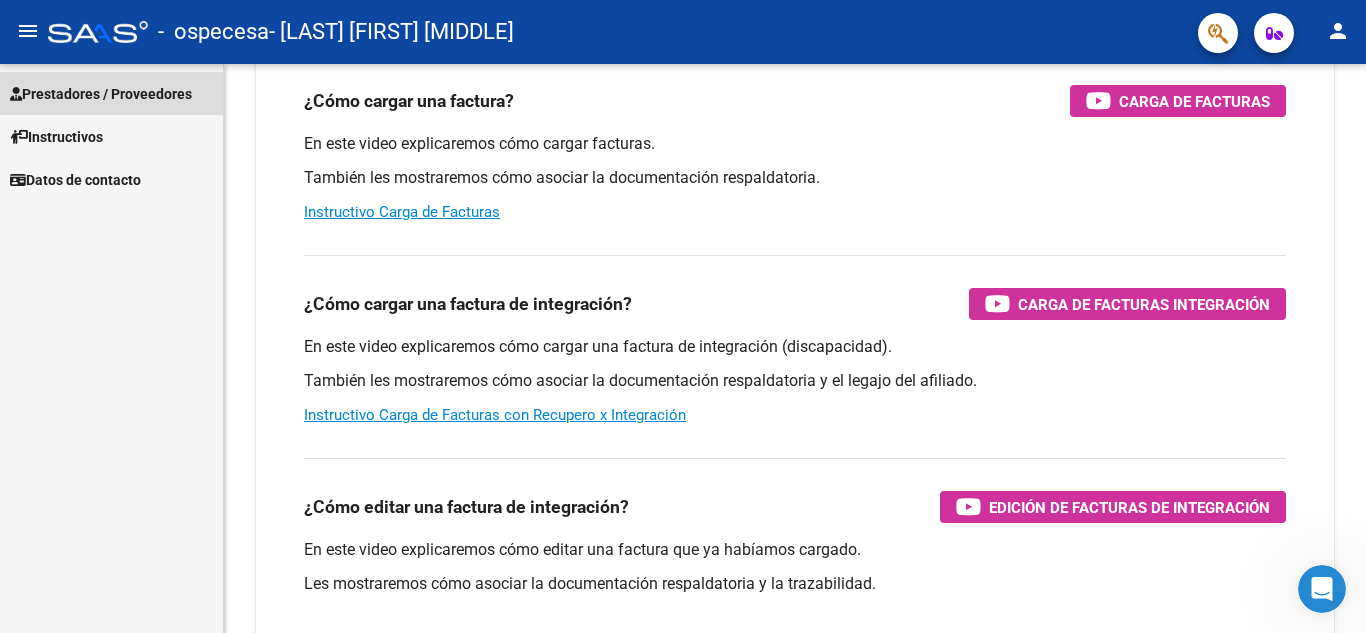 click on "Prestadores / Proveedores" at bounding box center [101, 94] 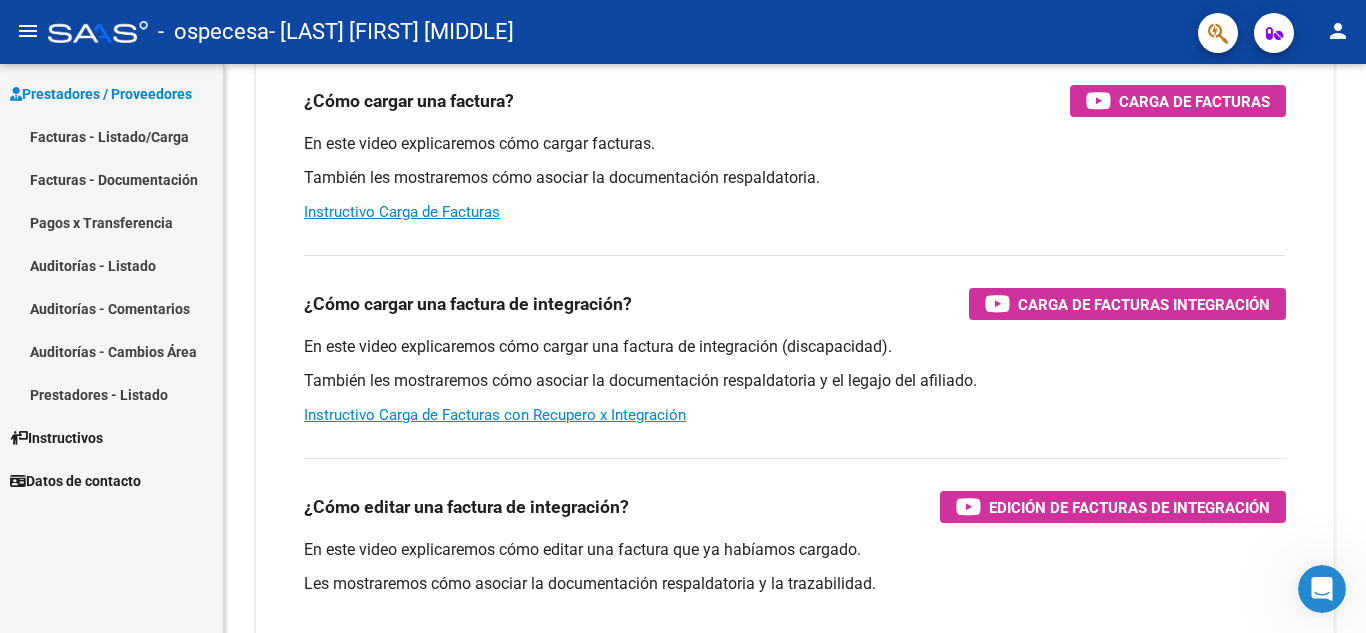 click on "Facturas - Listado/Carga" at bounding box center [111, 136] 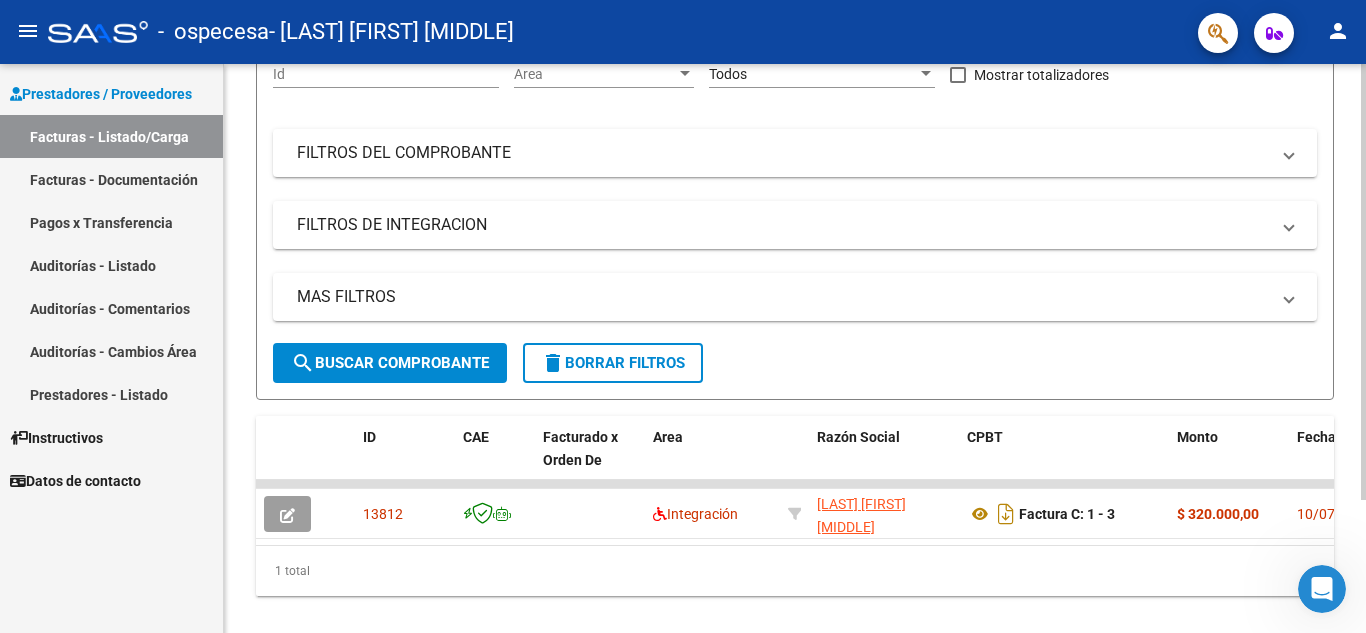 scroll, scrollTop: 206, scrollLeft: 0, axis: vertical 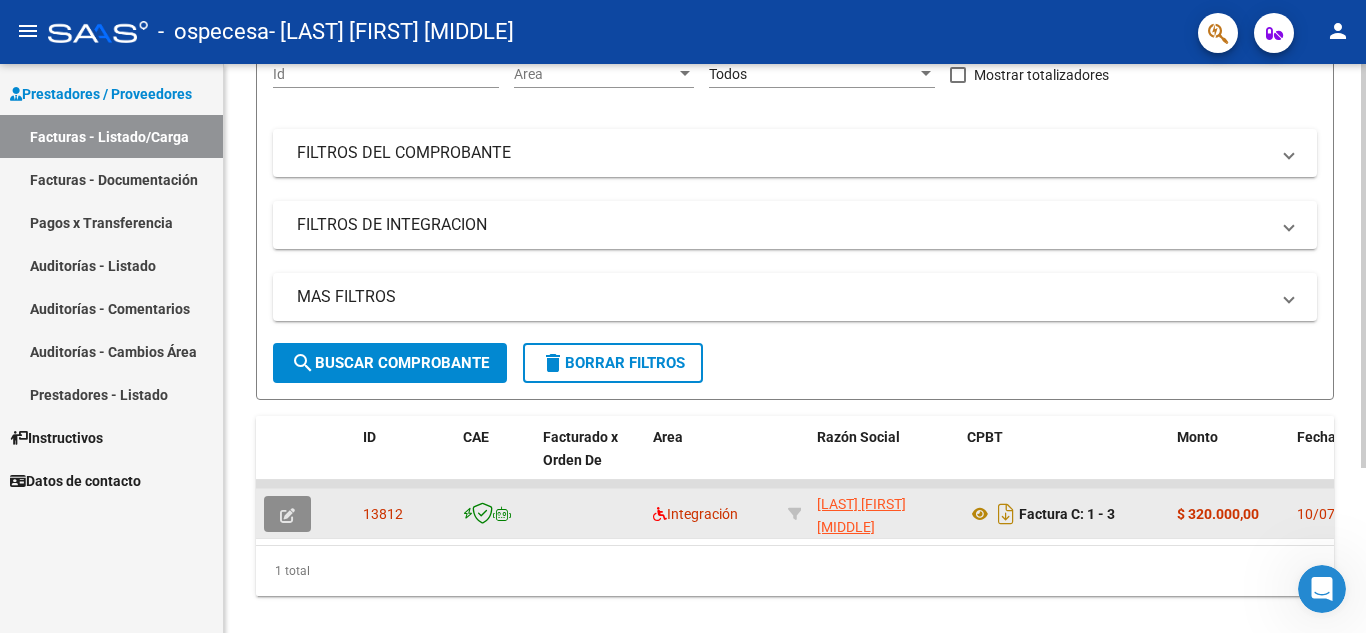 click 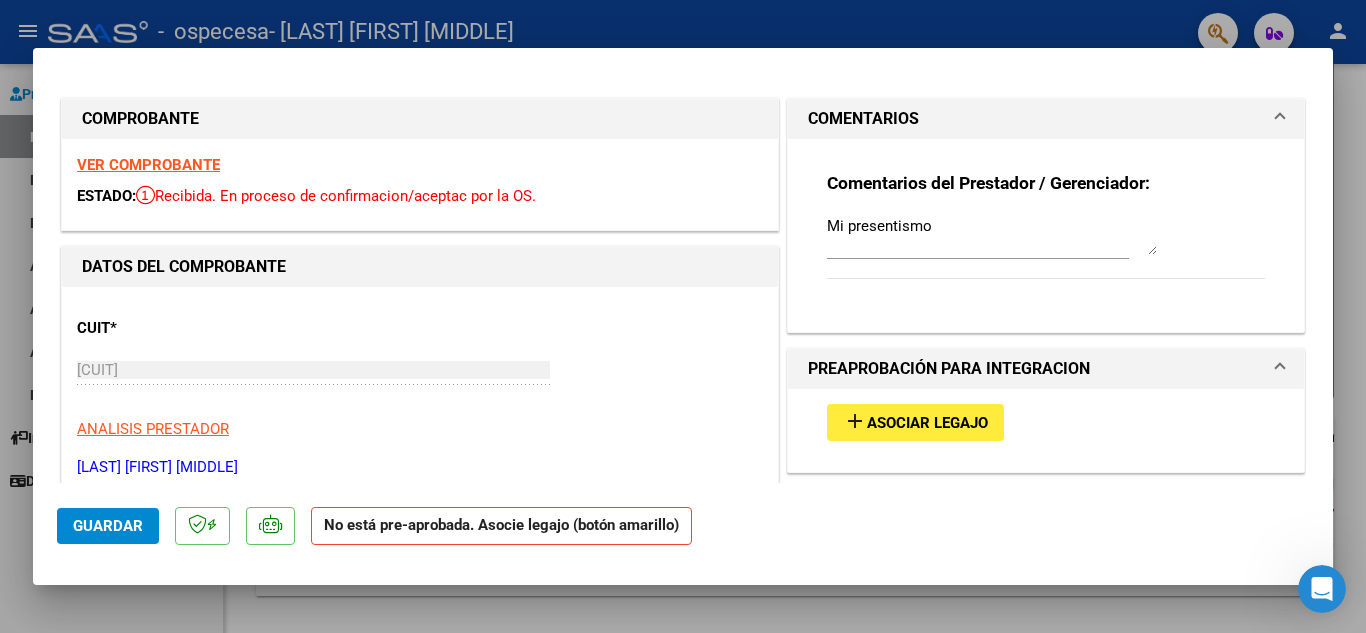 drag, startPoint x: 676, startPoint y: 333, endPoint x: 684, endPoint y: 151, distance: 182.17574 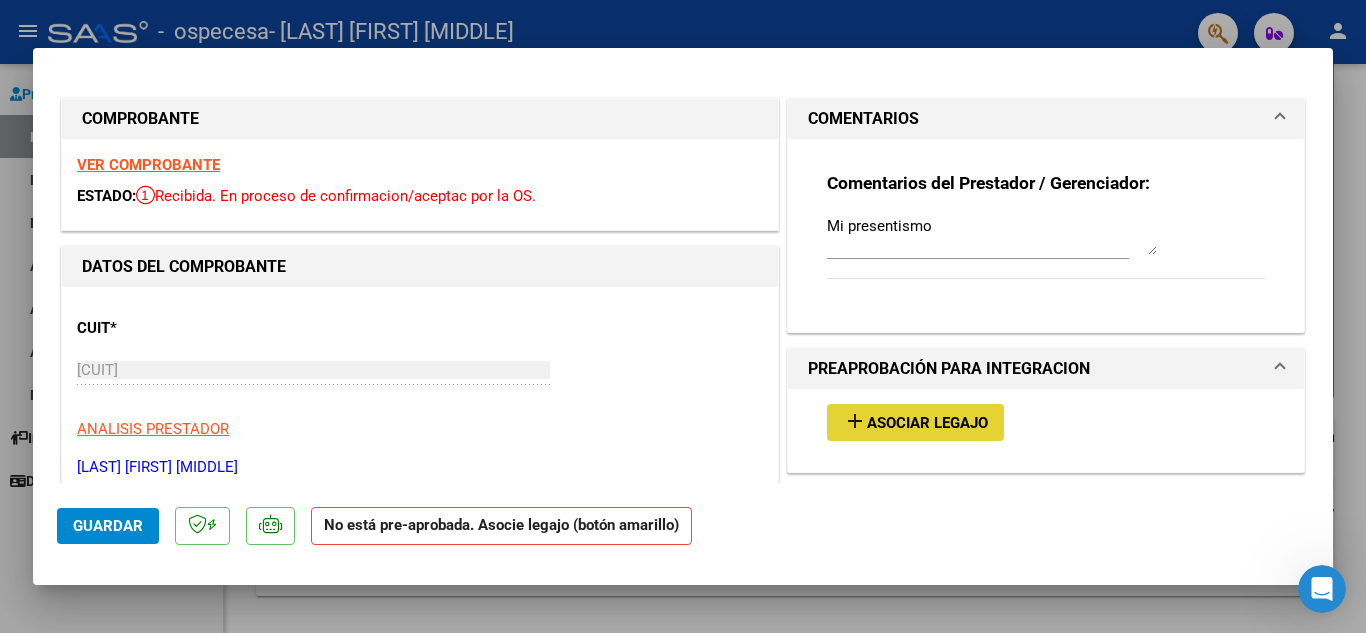 click on "Asociar Legajo" at bounding box center (927, 423) 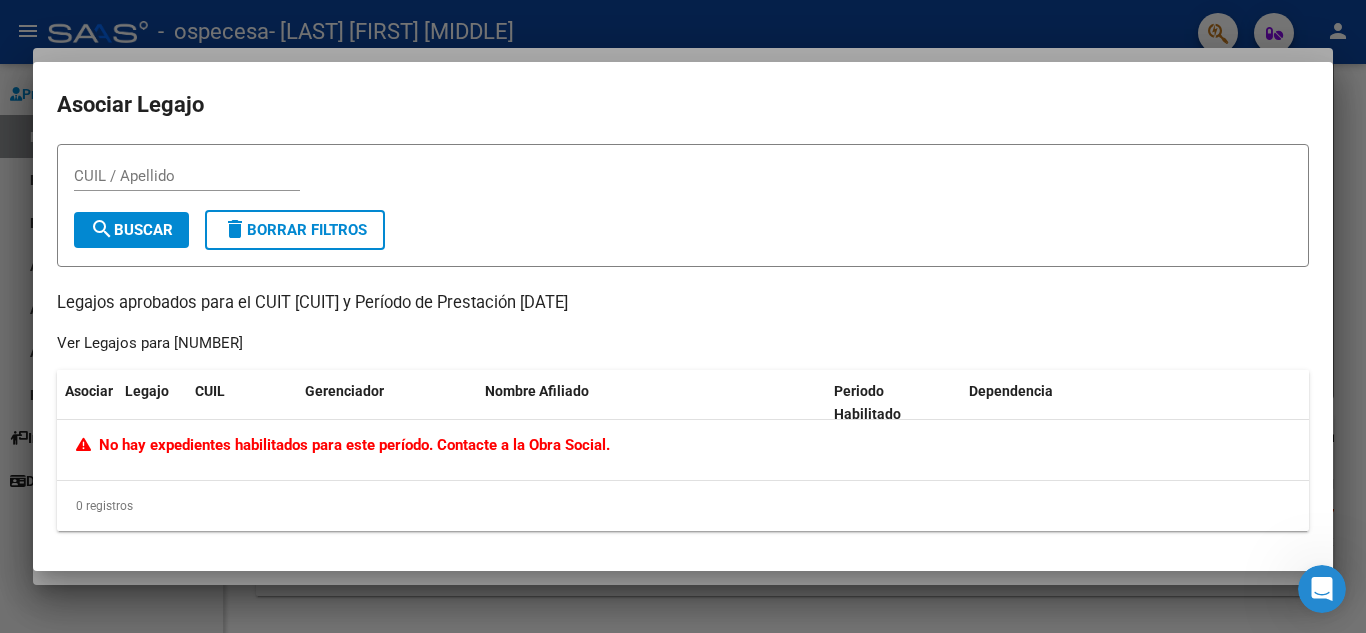 click at bounding box center (683, 316) 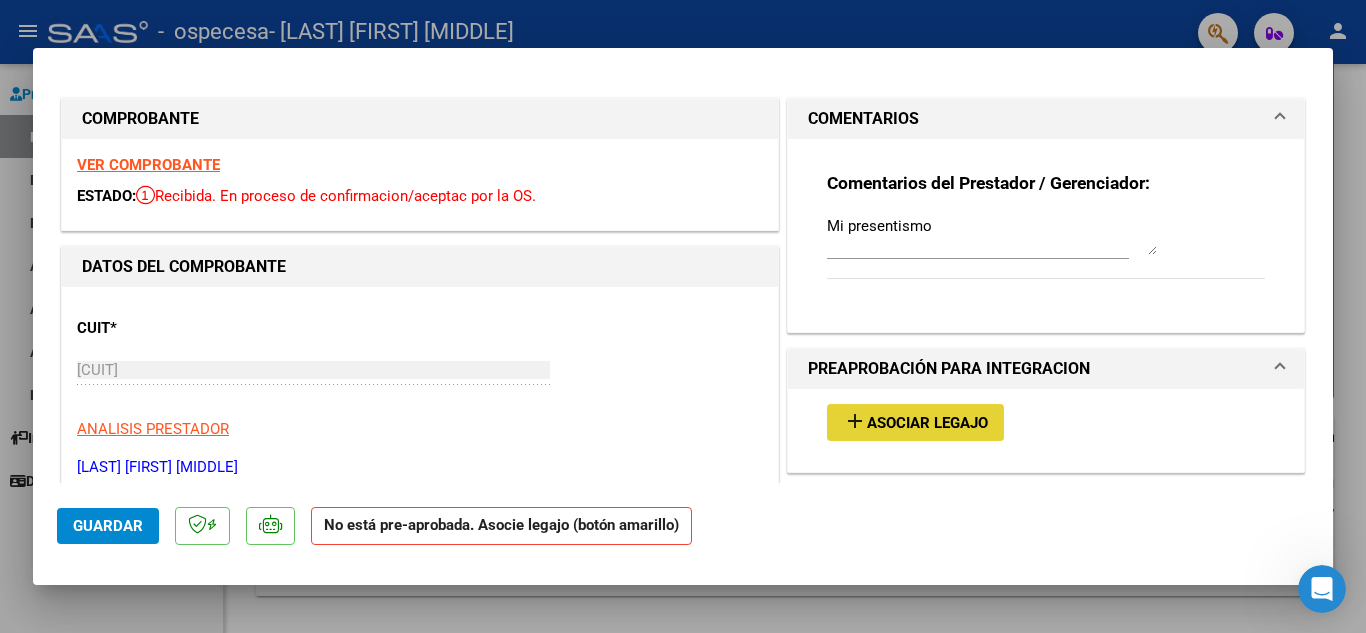 click on "Asociar Legajo" at bounding box center (927, 423) 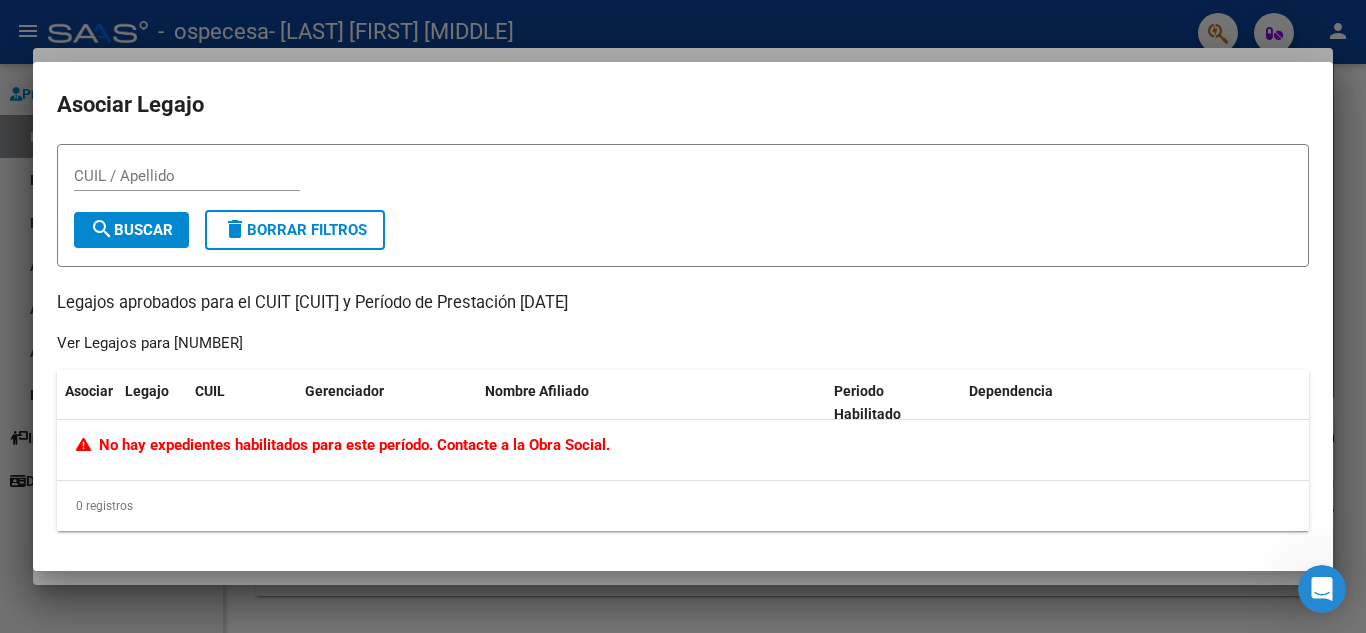 drag, startPoint x: 544, startPoint y: 518, endPoint x: 460, endPoint y: 494, distance: 87.36132 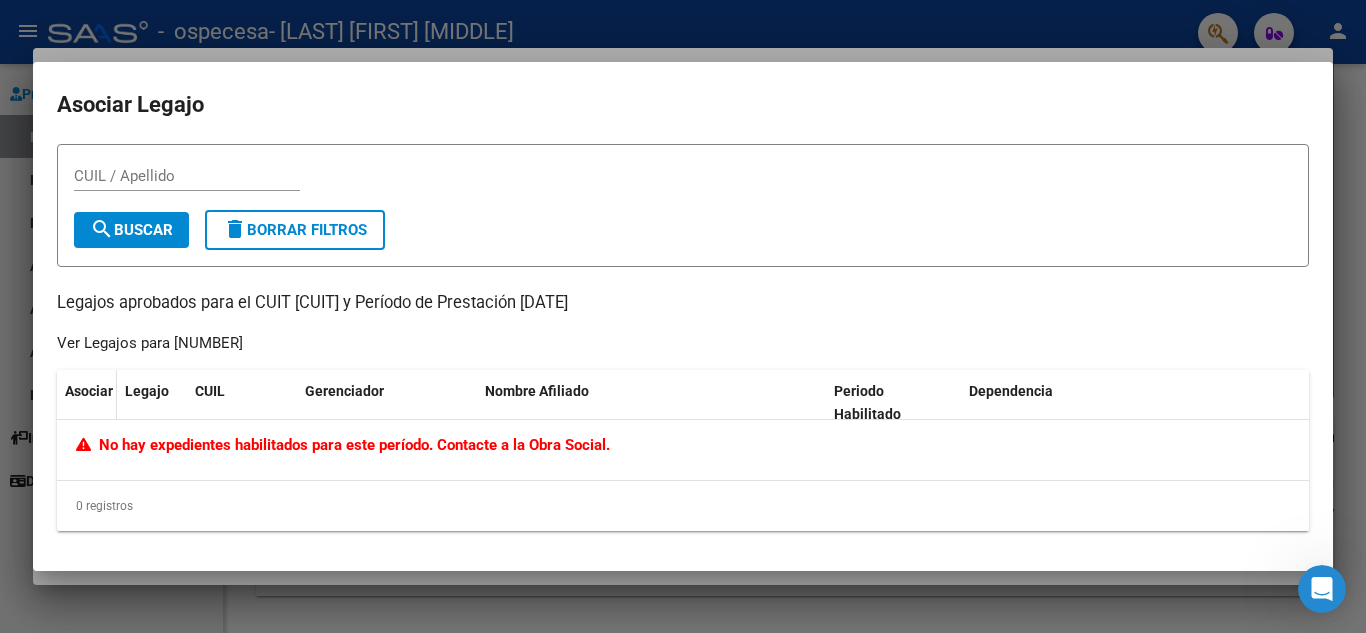 click on "Asociar" 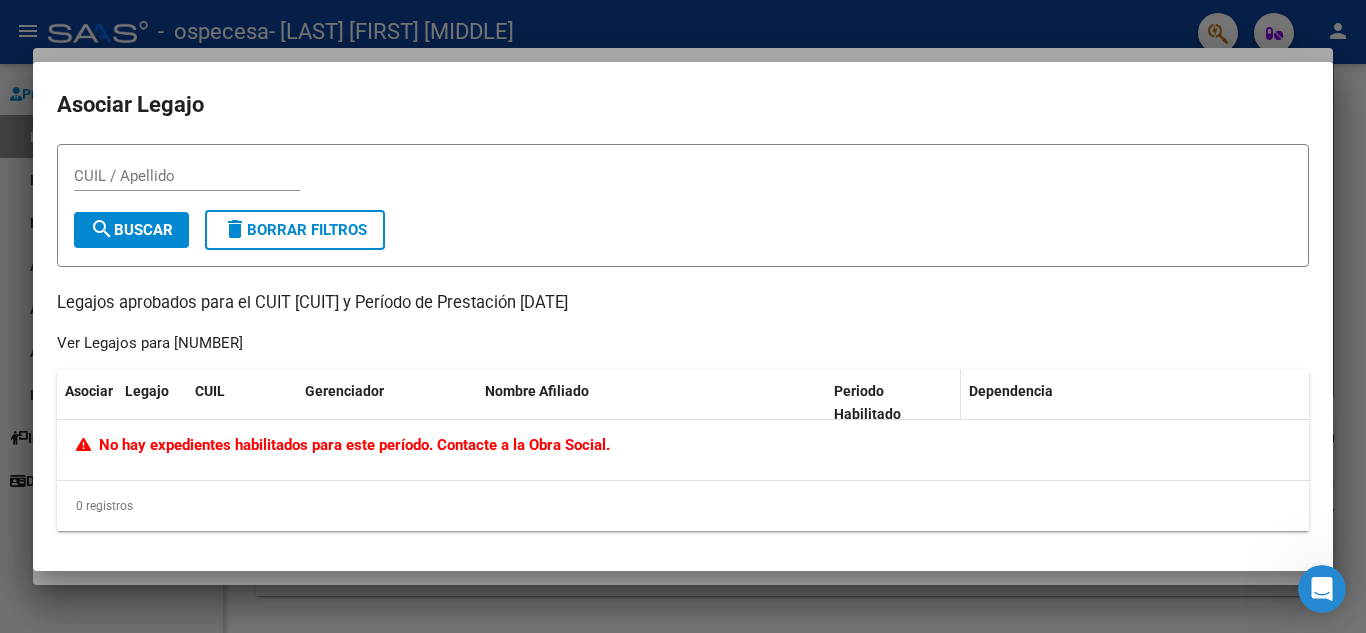click on "Periodo Habilitado" 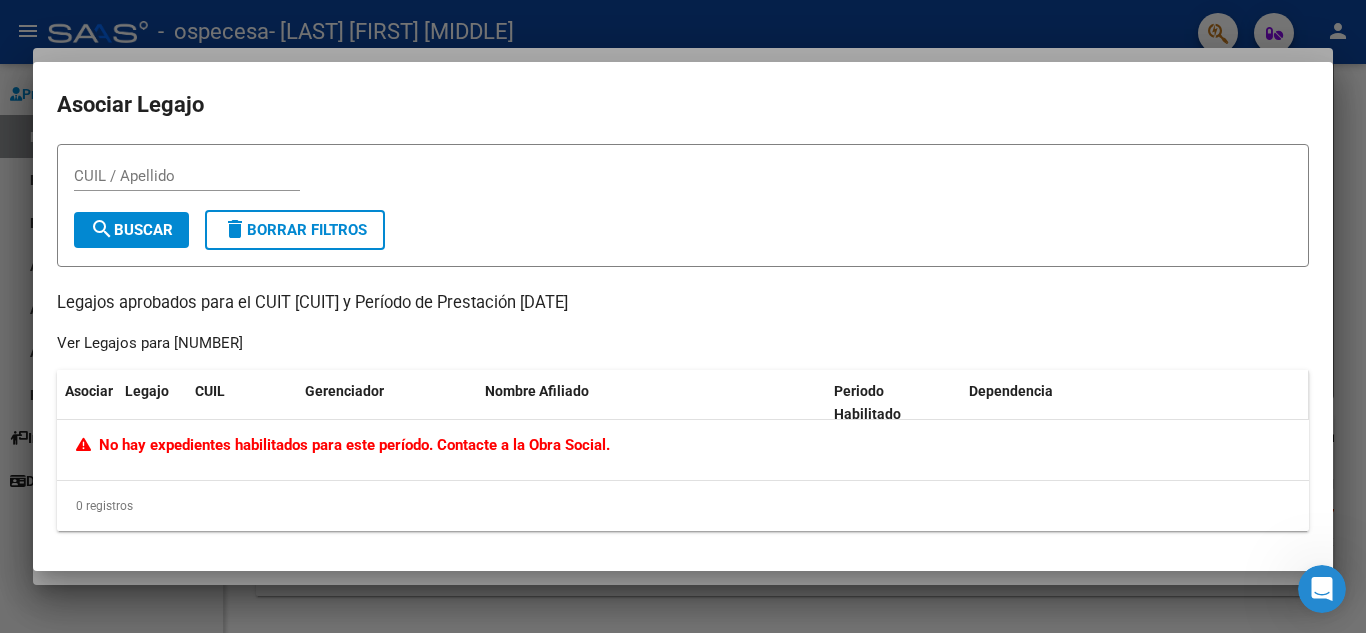 drag, startPoint x: 939, startPoint y: 398, endPoint x: 1014, endPoint y: 385, distance: 76.11833 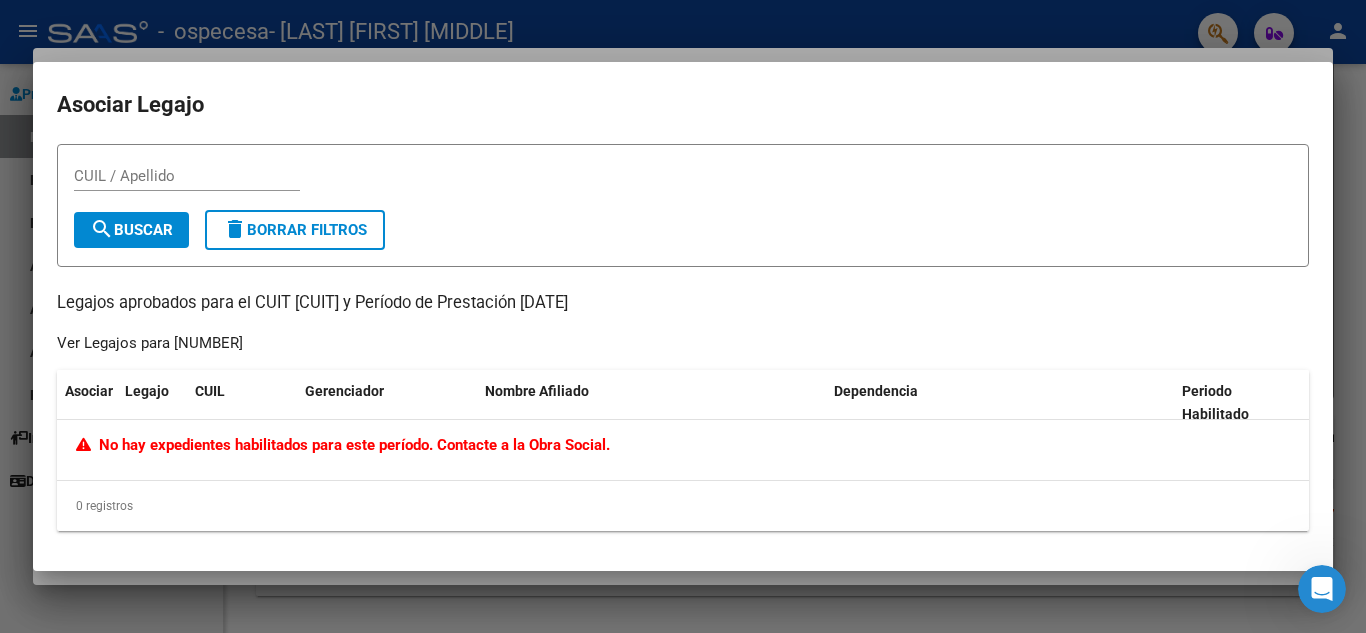 click on "Dependencia" 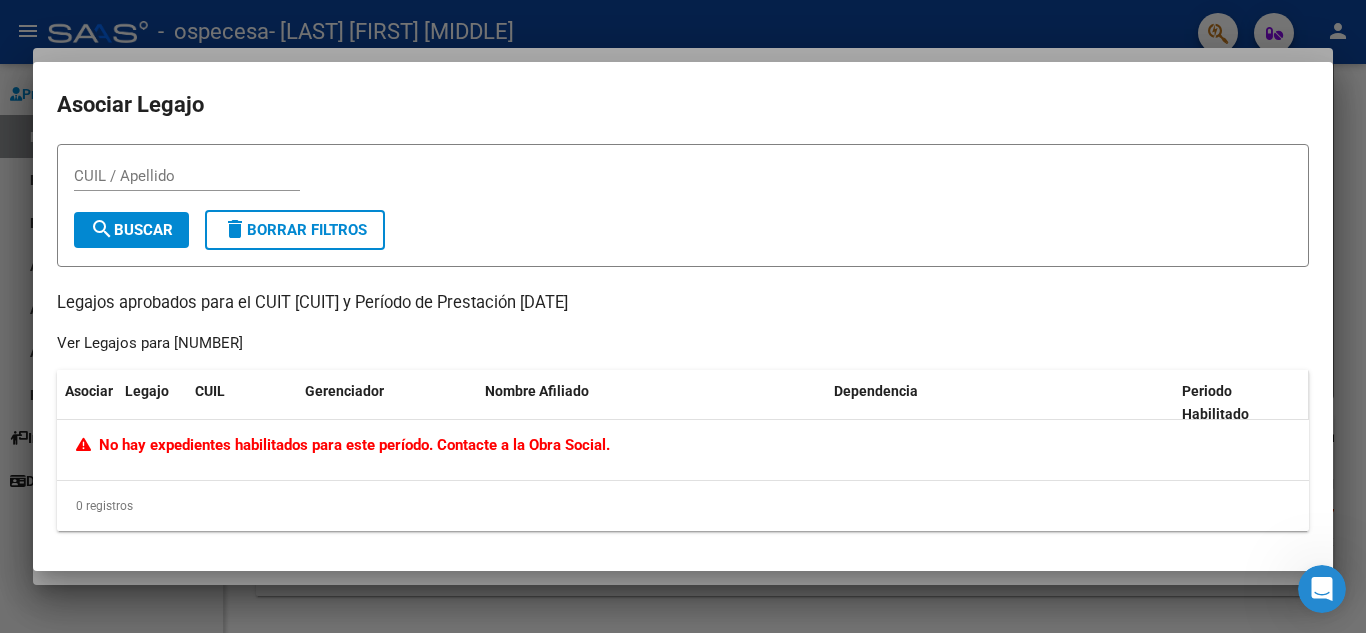 click on "Periodo Habilitado" 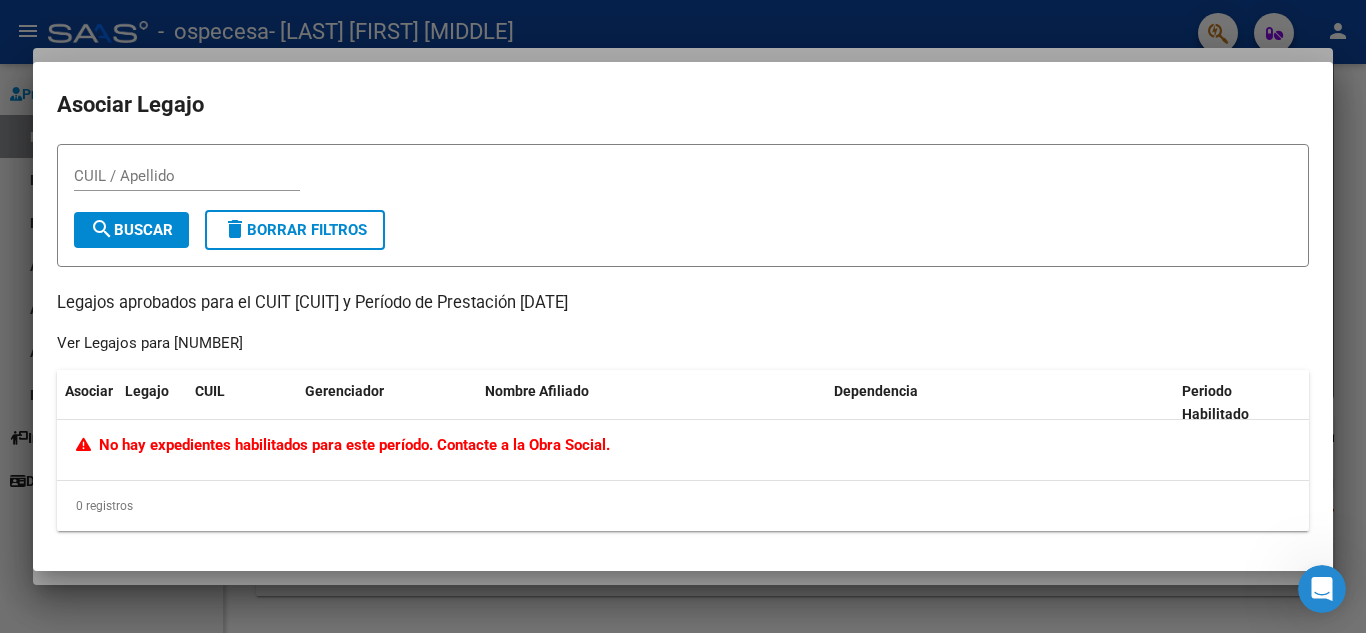 click at bounding box center [1322, 589] 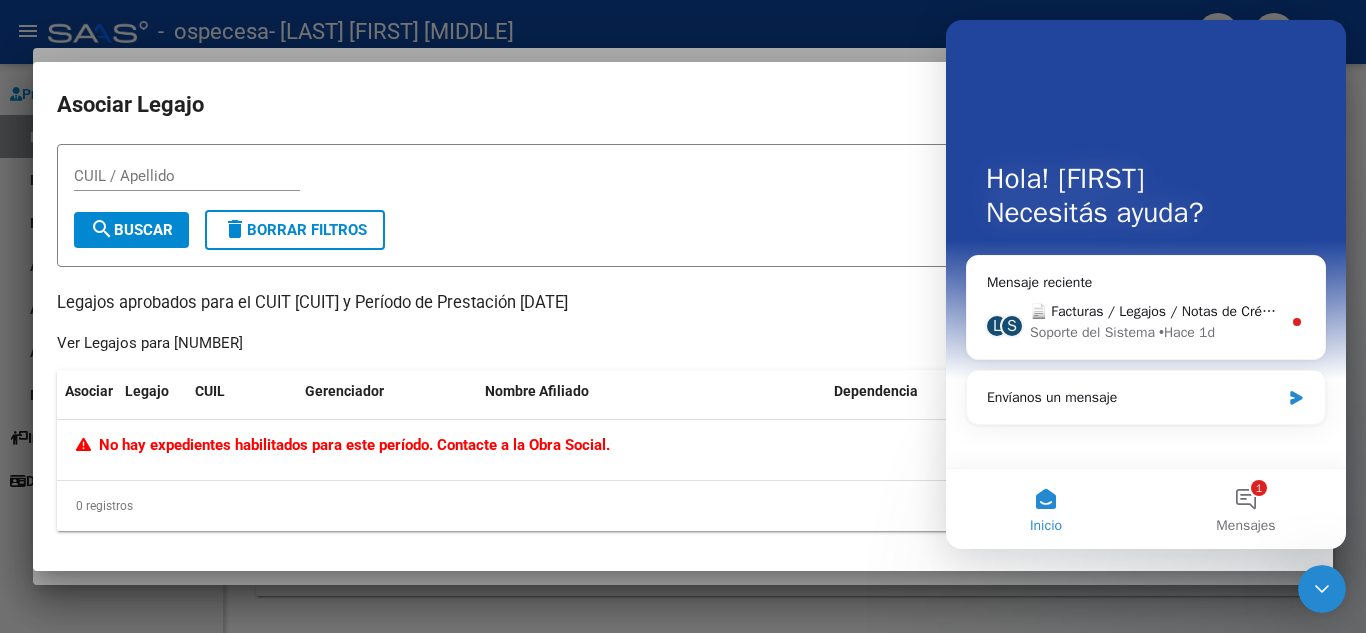 scroll, scrollTop: 0, scrollLeft: 0, axis: both 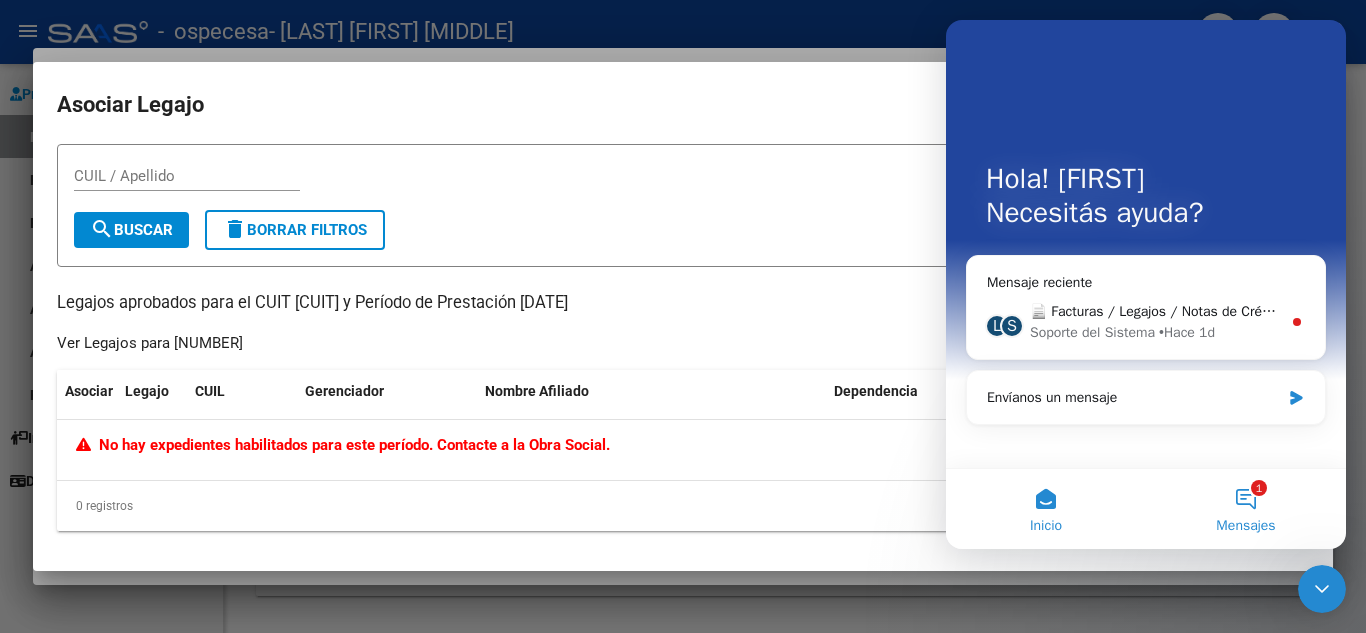 click on "1 Mensajes" at bounding box center [1246, 509] 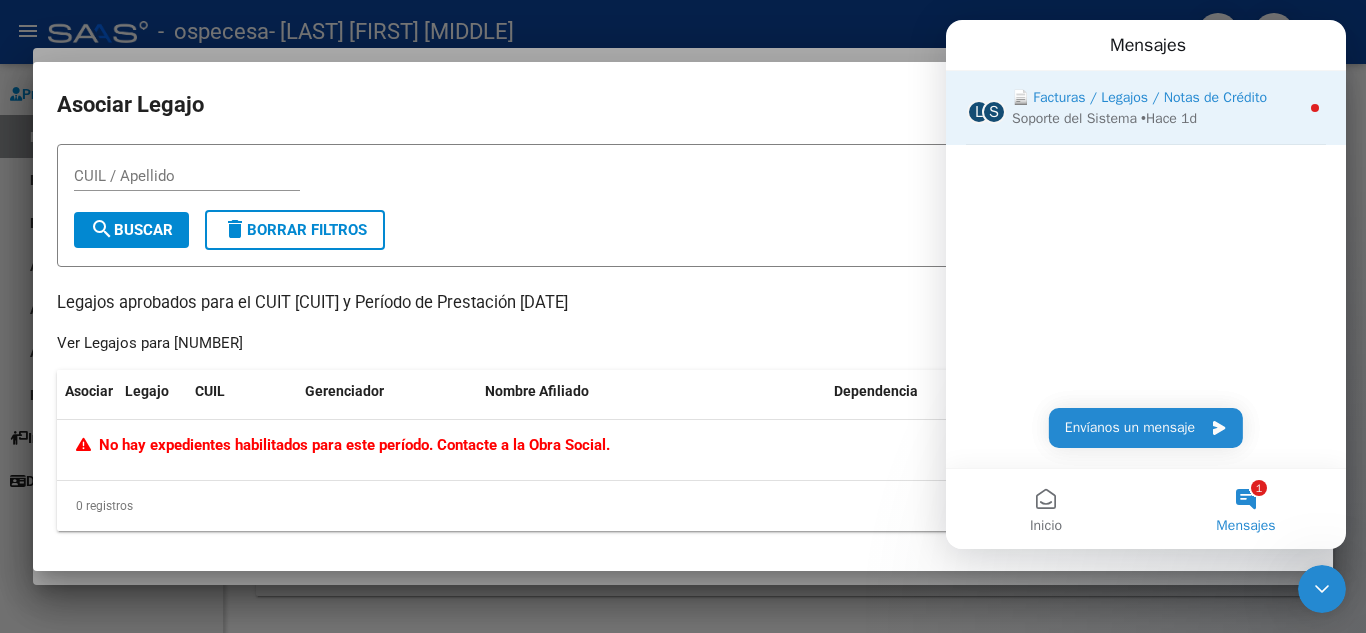 click on "📄 Facturas / Legajos / Notas de Crédito" at bounding box center (1139, 97) 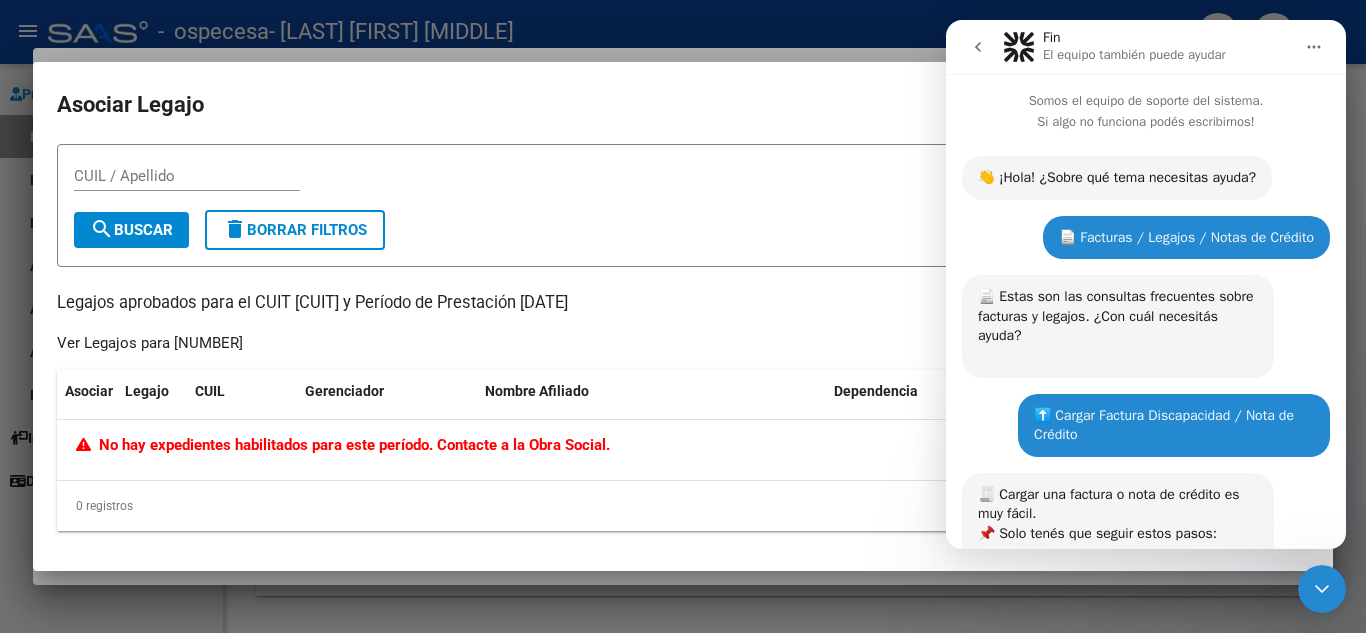 scroll, scrollTop: 2120, scrollLeft: 0, axis: vertical 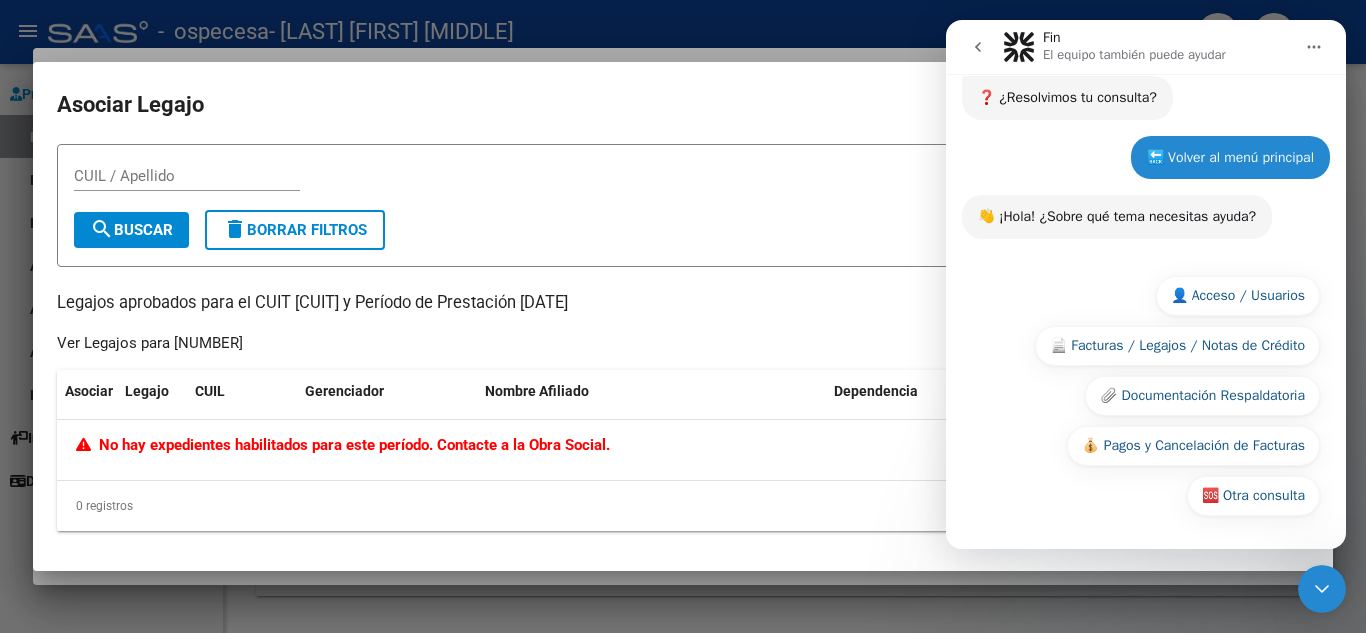 click on "CUIL / Apellido" at bounding box center [683, 185] 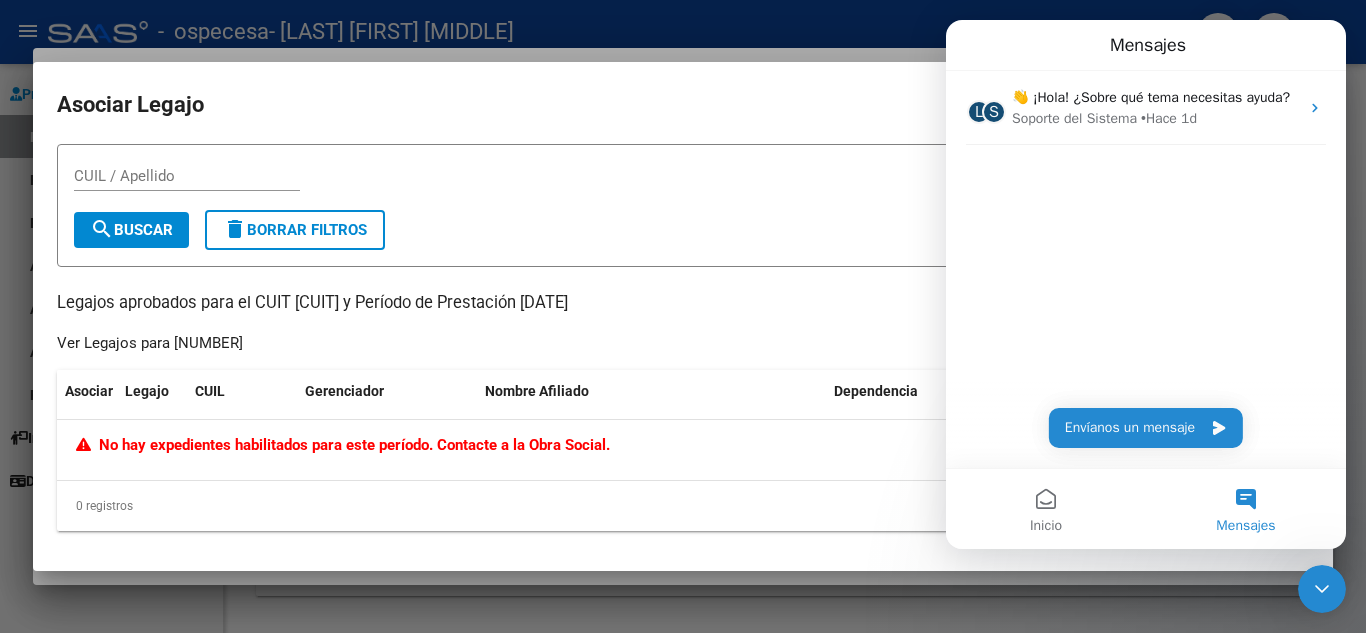 scroll, scrollTop: 0, scrollLeft: 0, axis: both 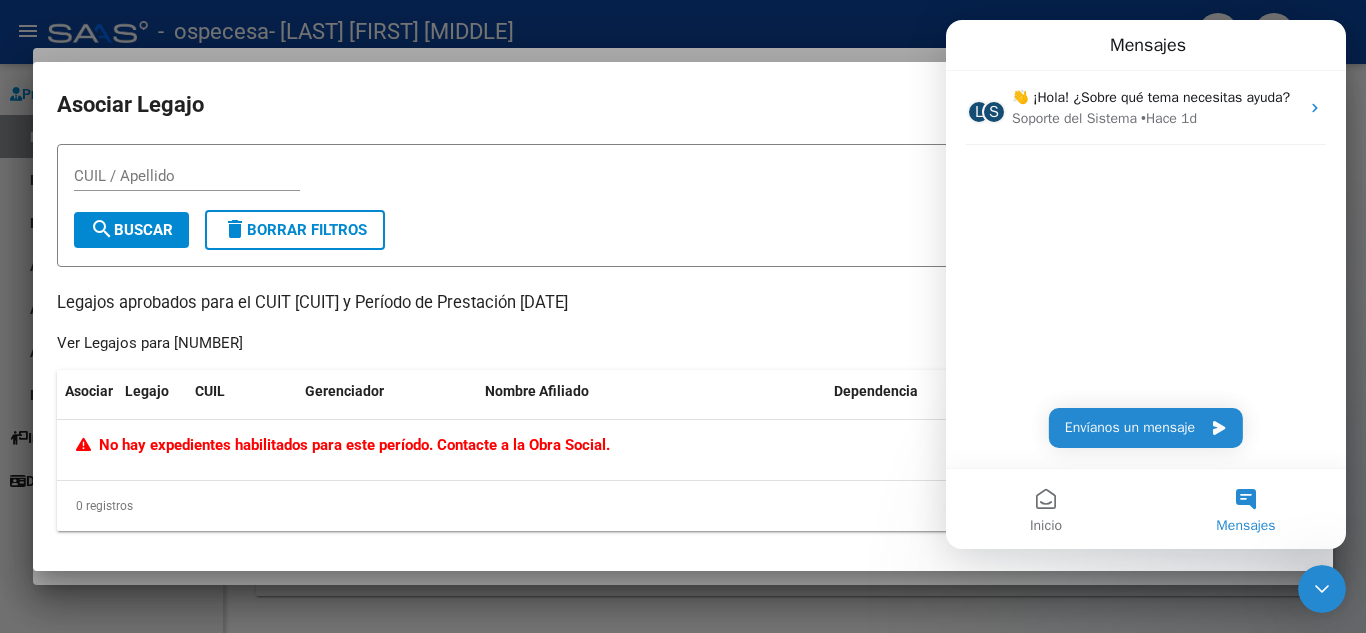 click on "Asociar Legajo" at bounding box center (683, 105) 